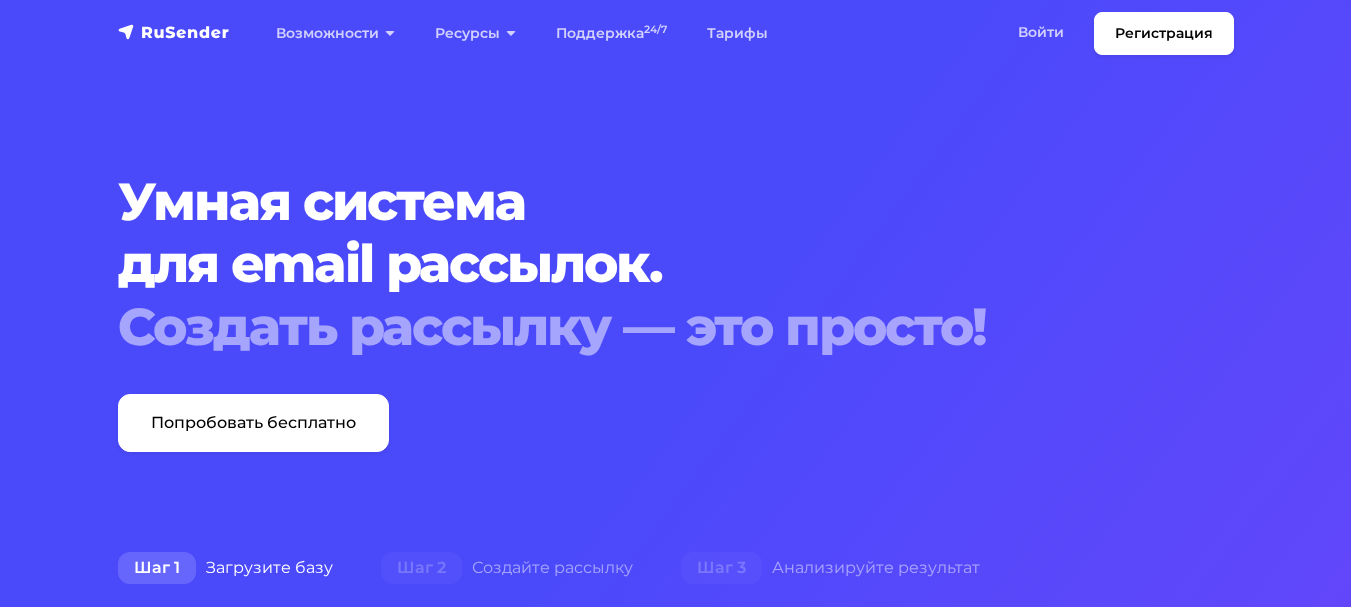 scroll, scrollTop: 0, scrollLeft: 0, axis: both 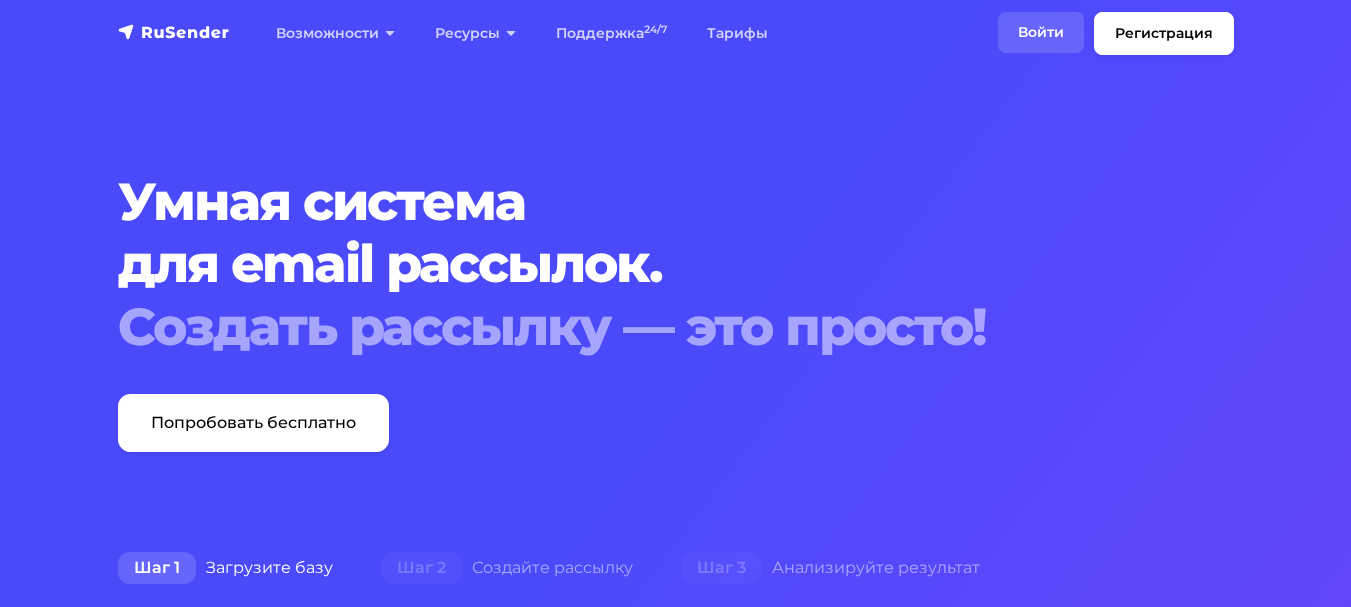 click on "Войти" at bounding box center [1041, 32] 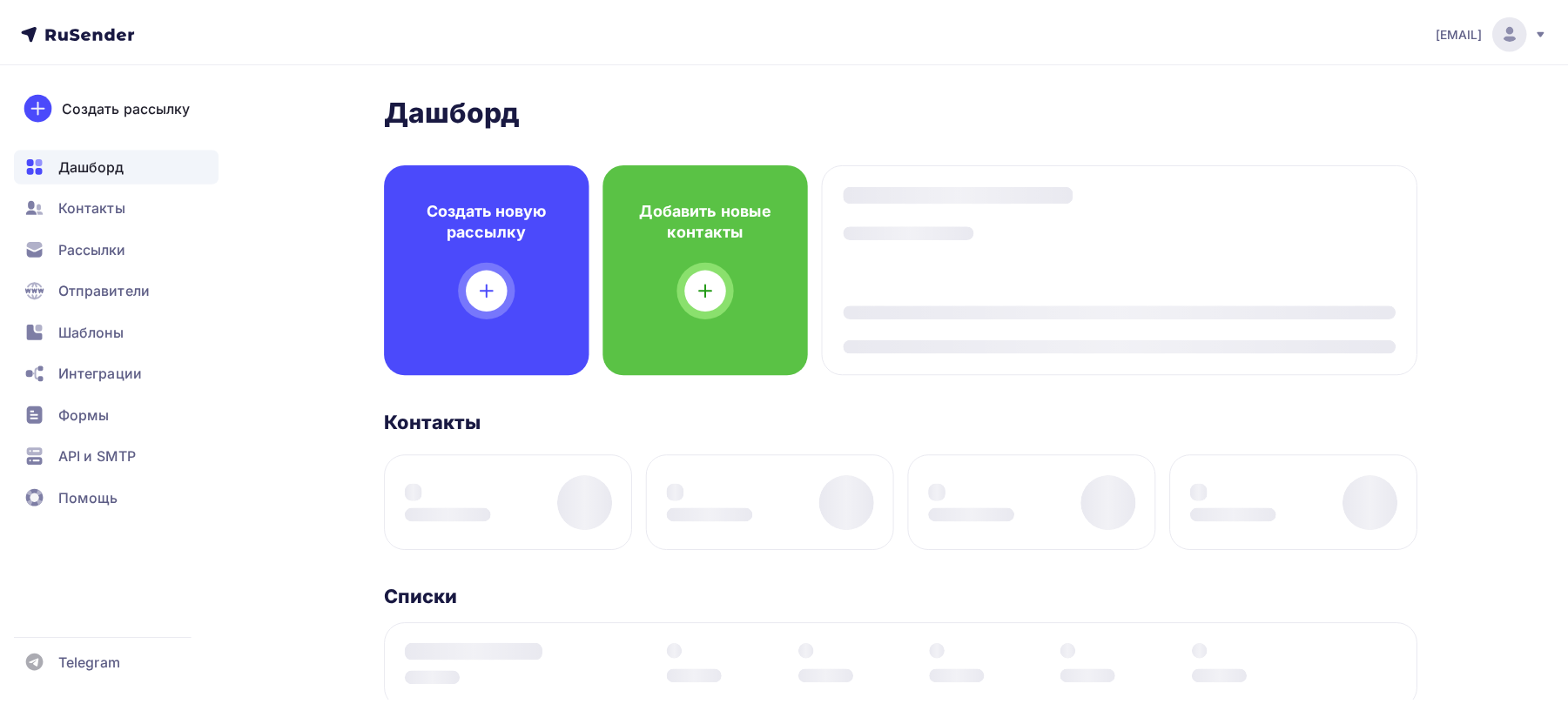 scroll, scrollTop: 0, scrollLeft: 0, axis: both 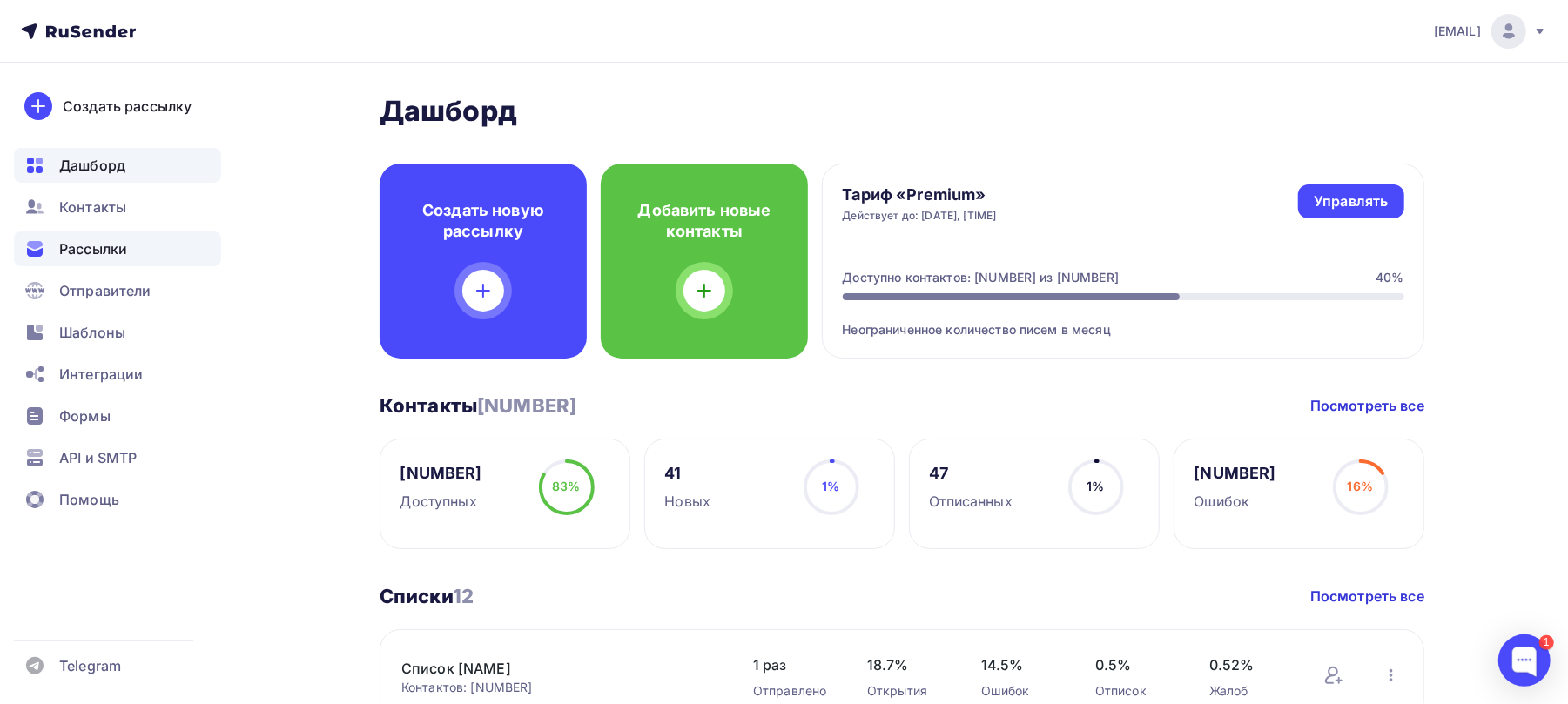 click on "Рассылки" at bounding box center (118, 249) 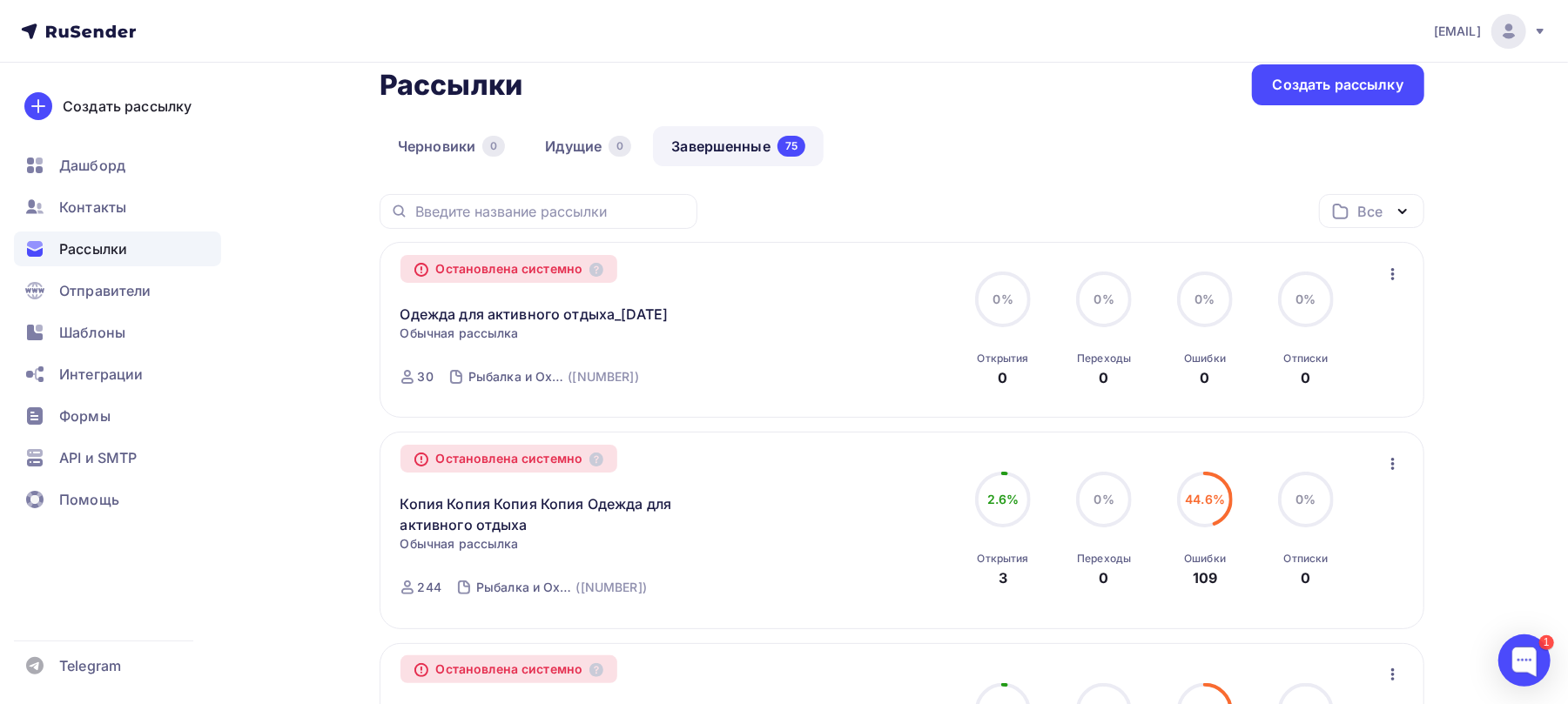 scroll, scrollTop: 0, scrollLeft: 0, axis: both 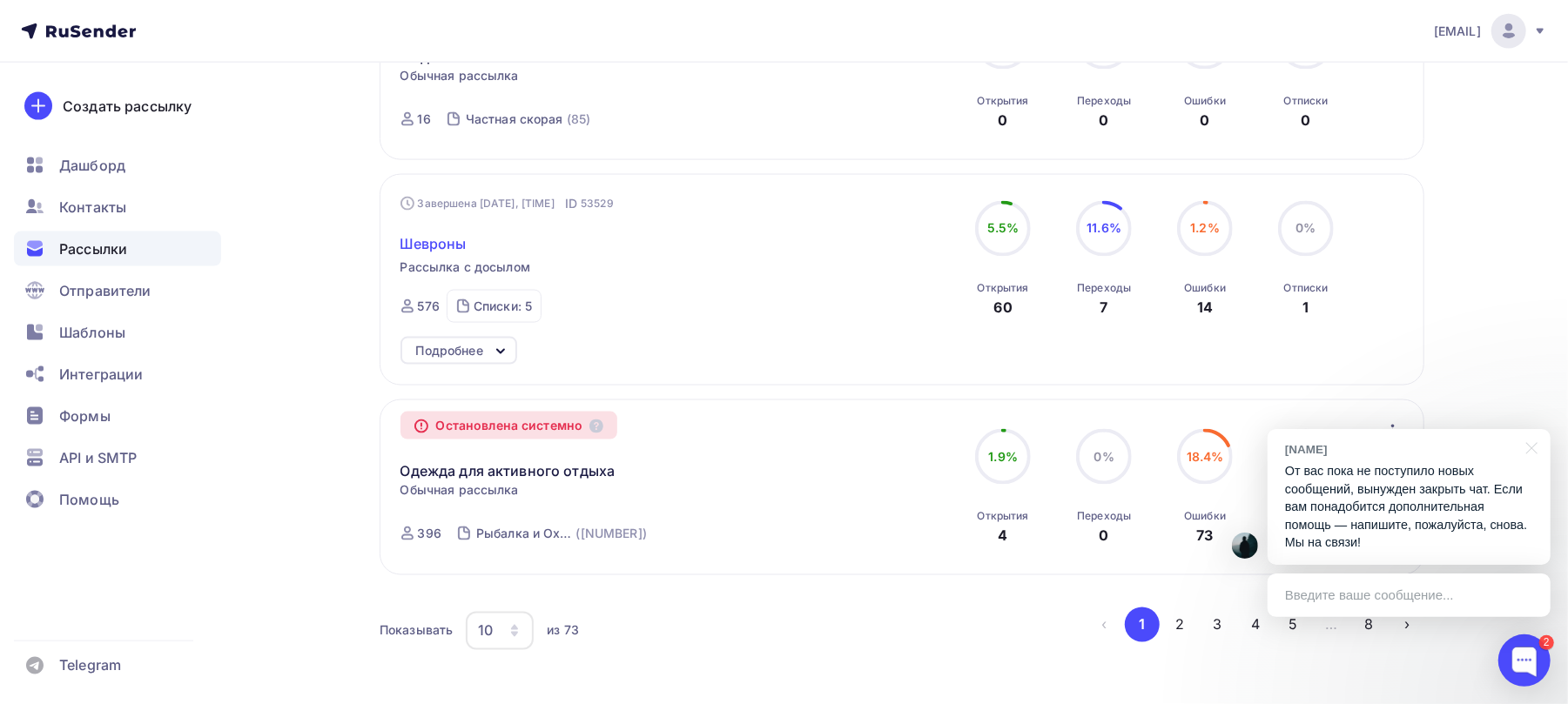 click on "Шевроны" at bounding box center (434, 244) 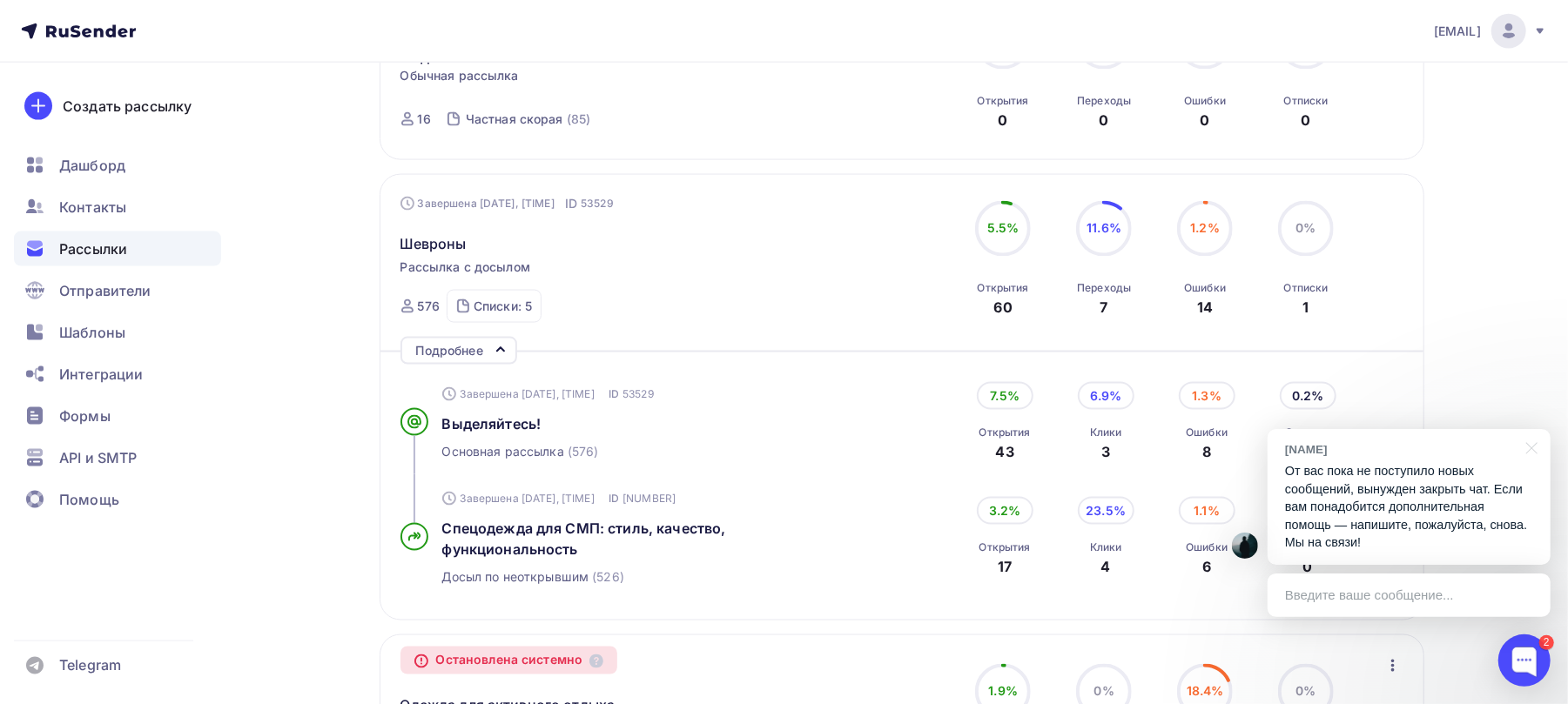 scroll, scrollTop: 1856, scrollLeft: 0, axis: vertical 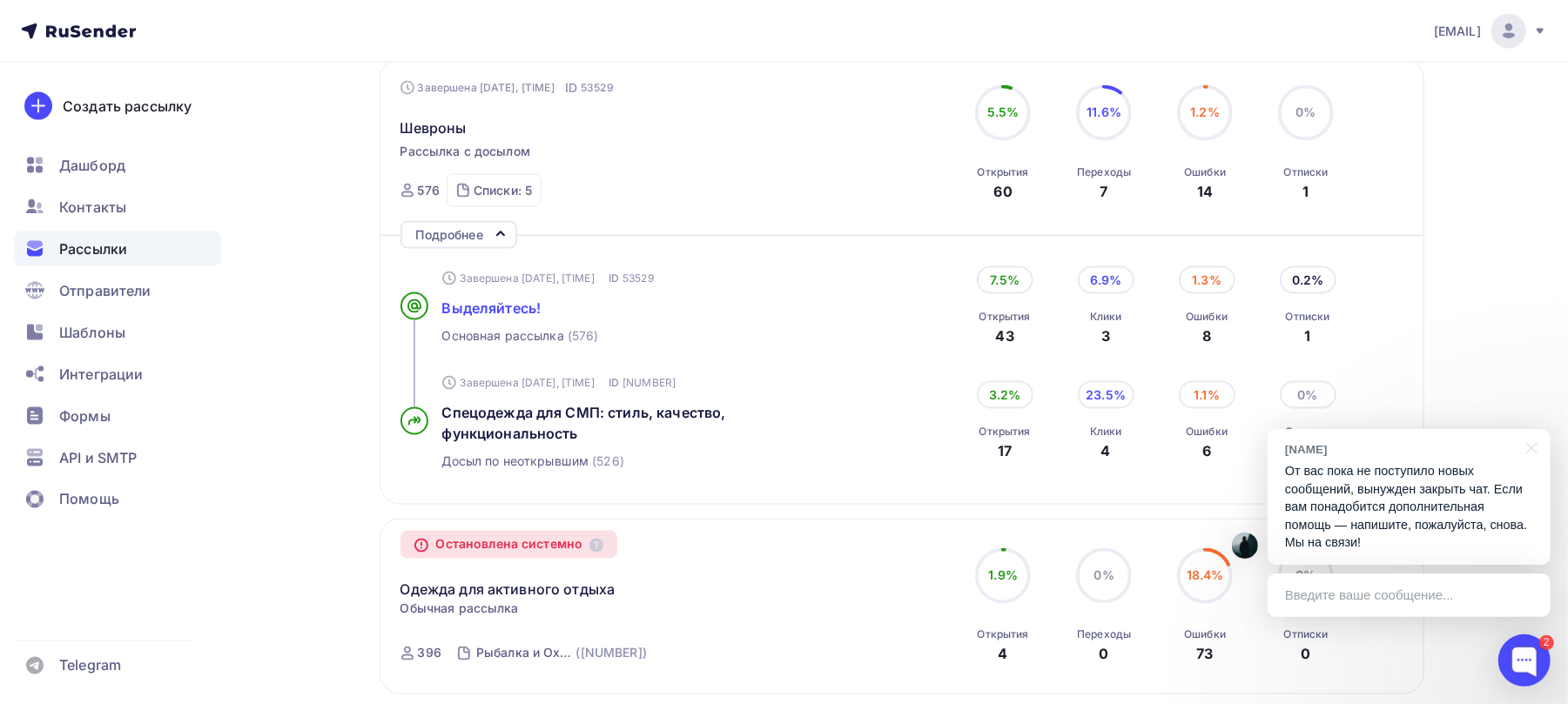click on "Выделяйтесь!" at bounding box center (492, 308) 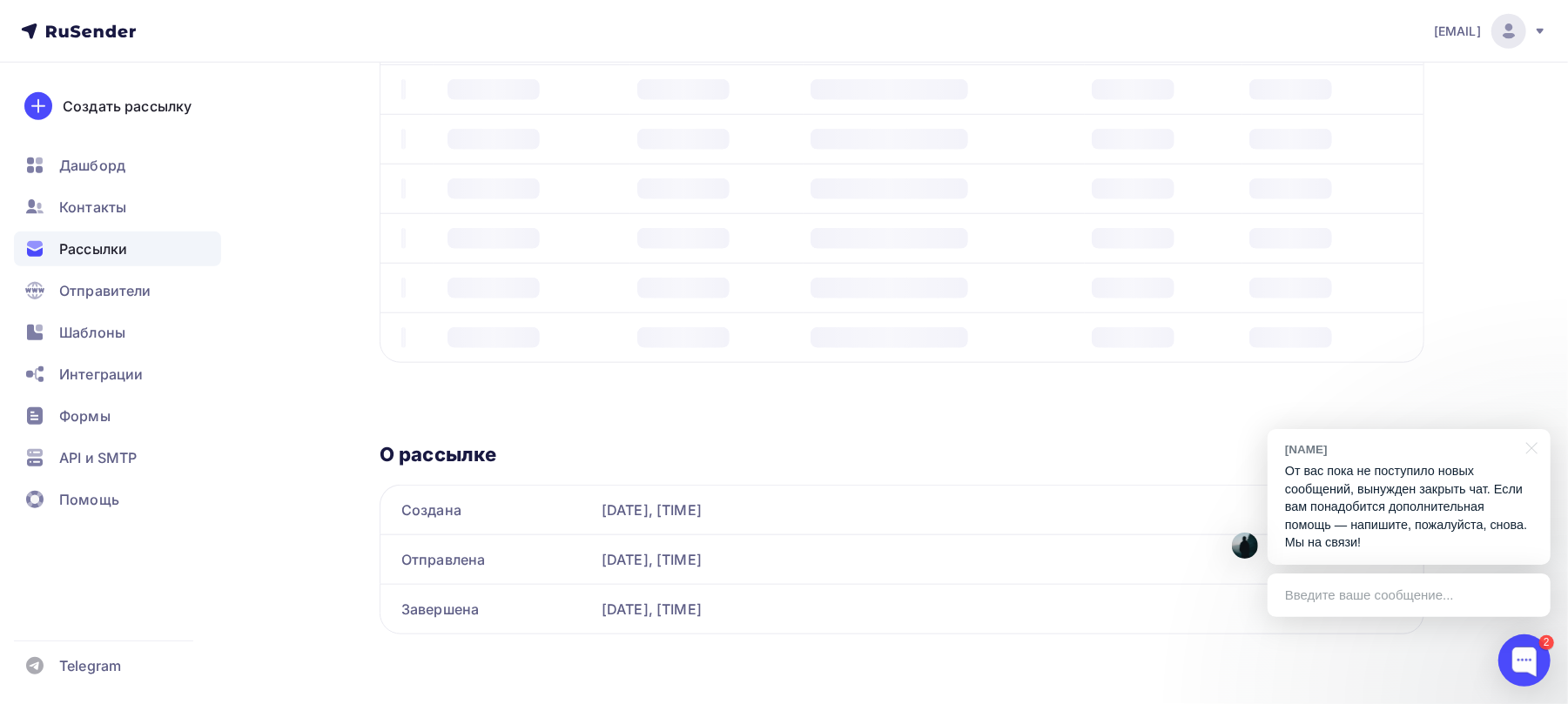 scroll, scrollTop: 0, scrollLeft: 0, axis: both 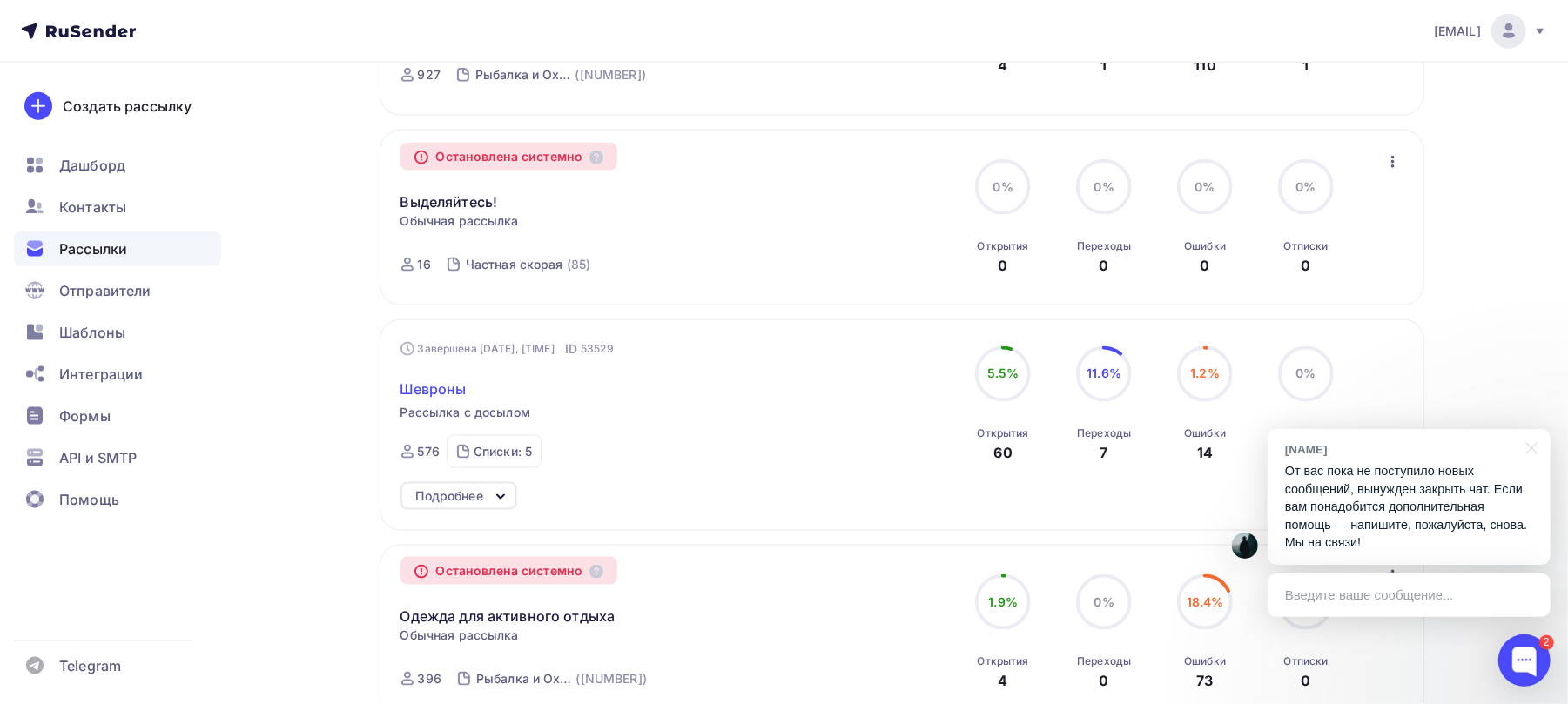 click on "Шевроны" at bounding box center [434, 389] 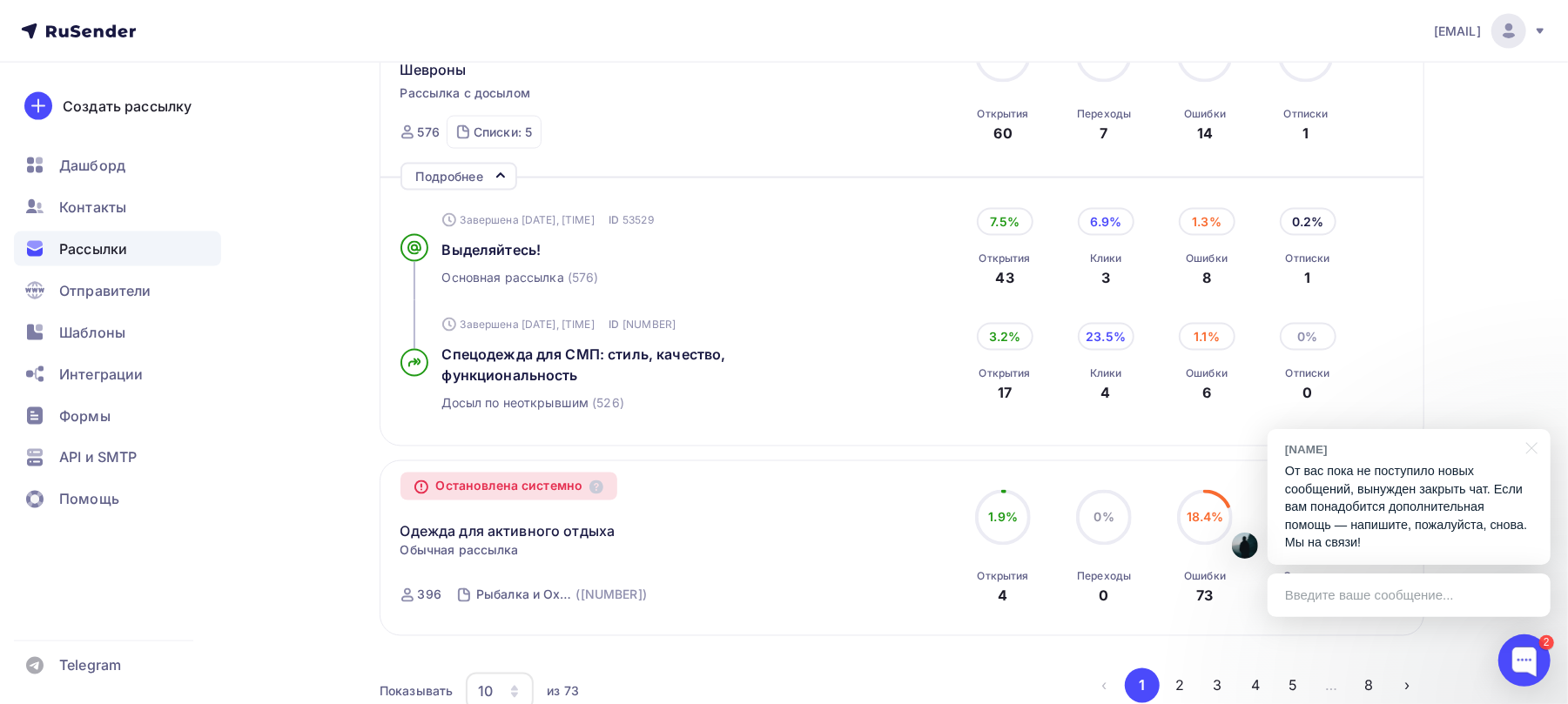scroll, scrollTop: 1943, scrollLeft: 0, axis: vertical 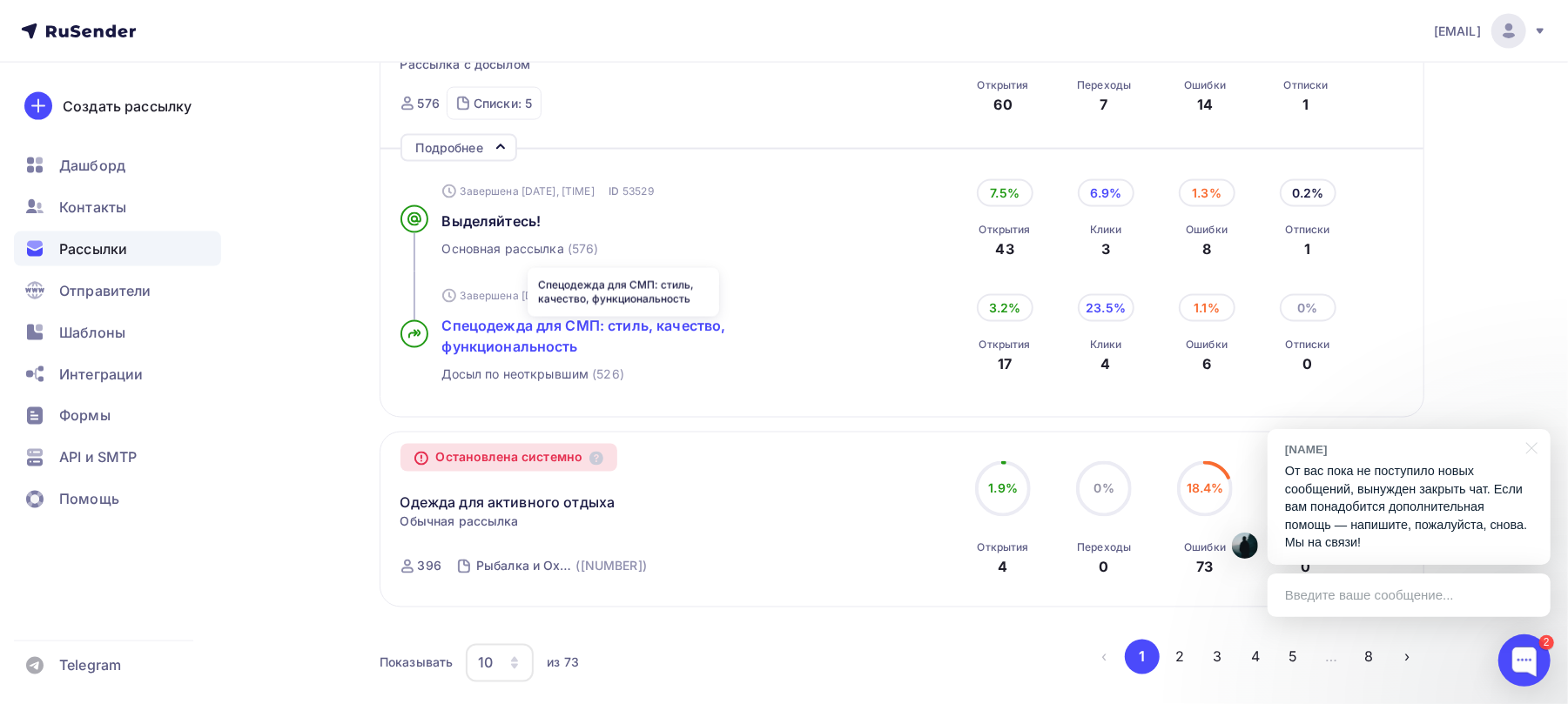 click on "Спецодежда для СМП: стиль, качество, функциональность" at bounding box center (584, 336) 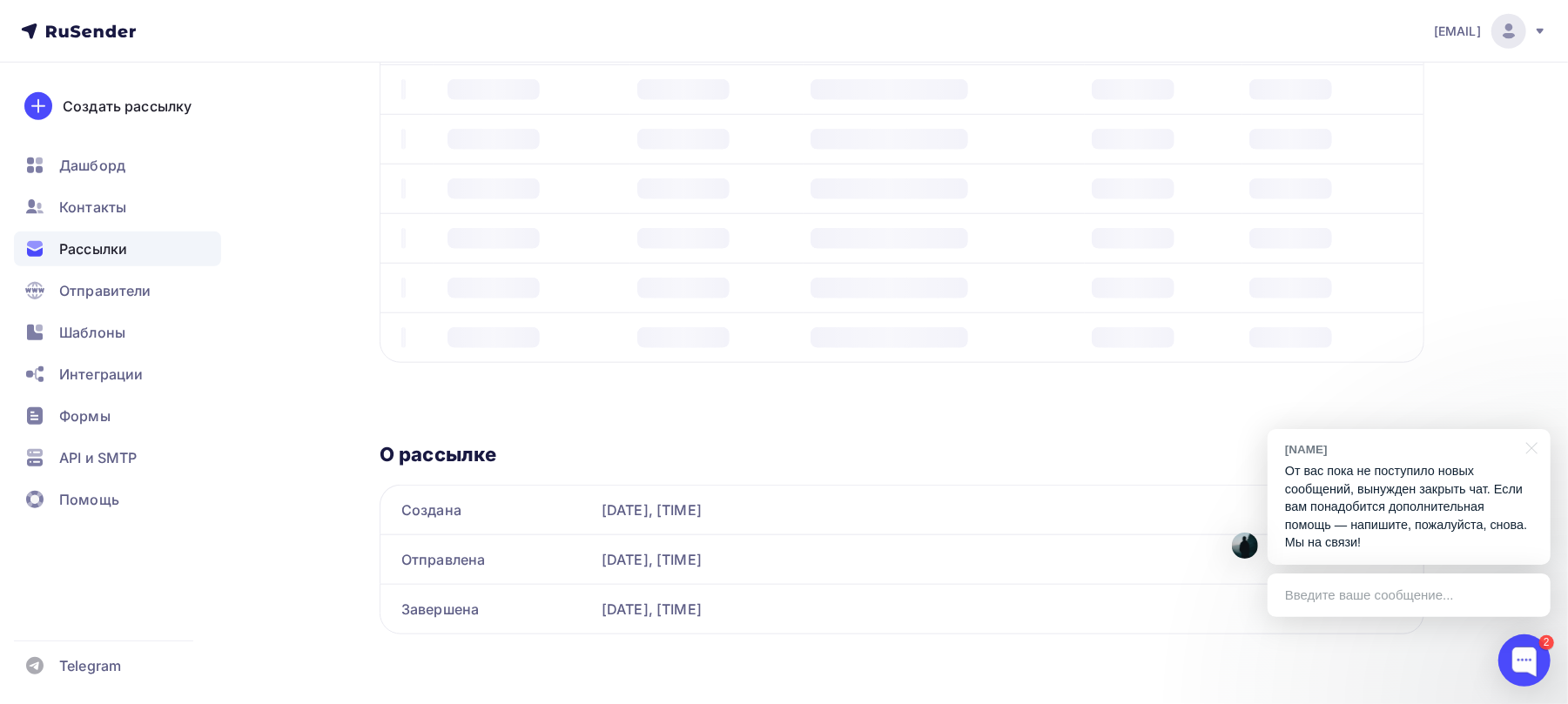 scroll, scrollTop: 0, scrollLeft: 0, axis: both 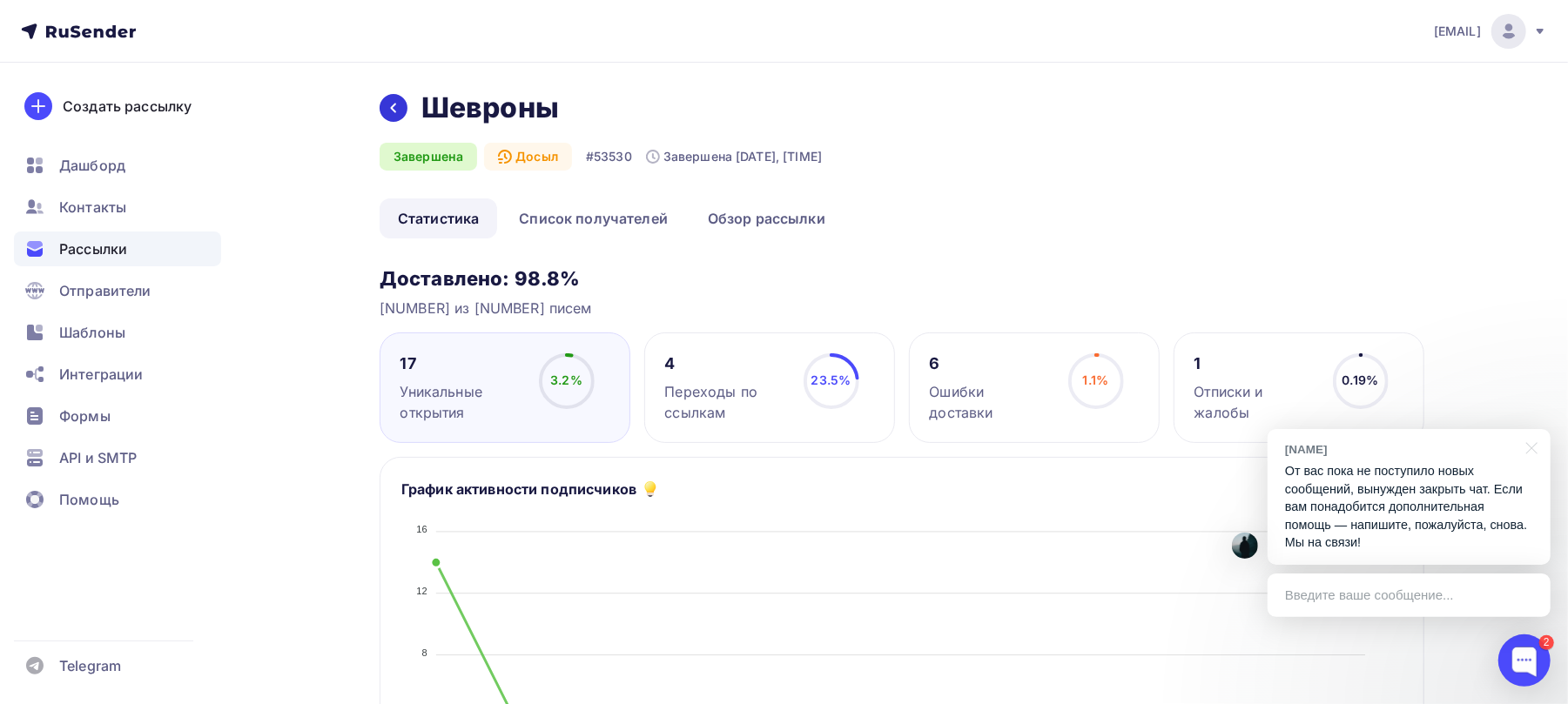 click at bounding box center (394, 108) 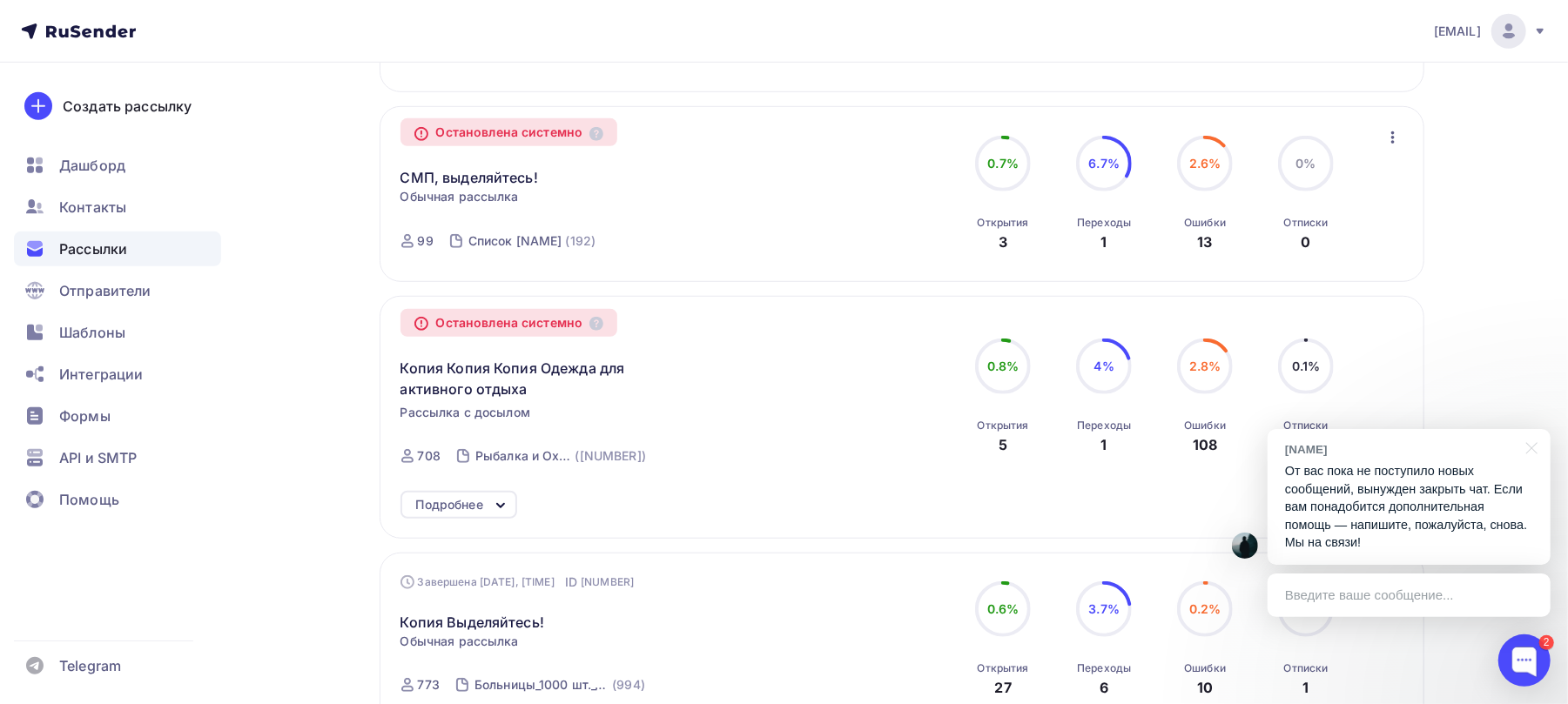 scroll, scrollTop: 1470, scrollLeft: 0, axis: vertical 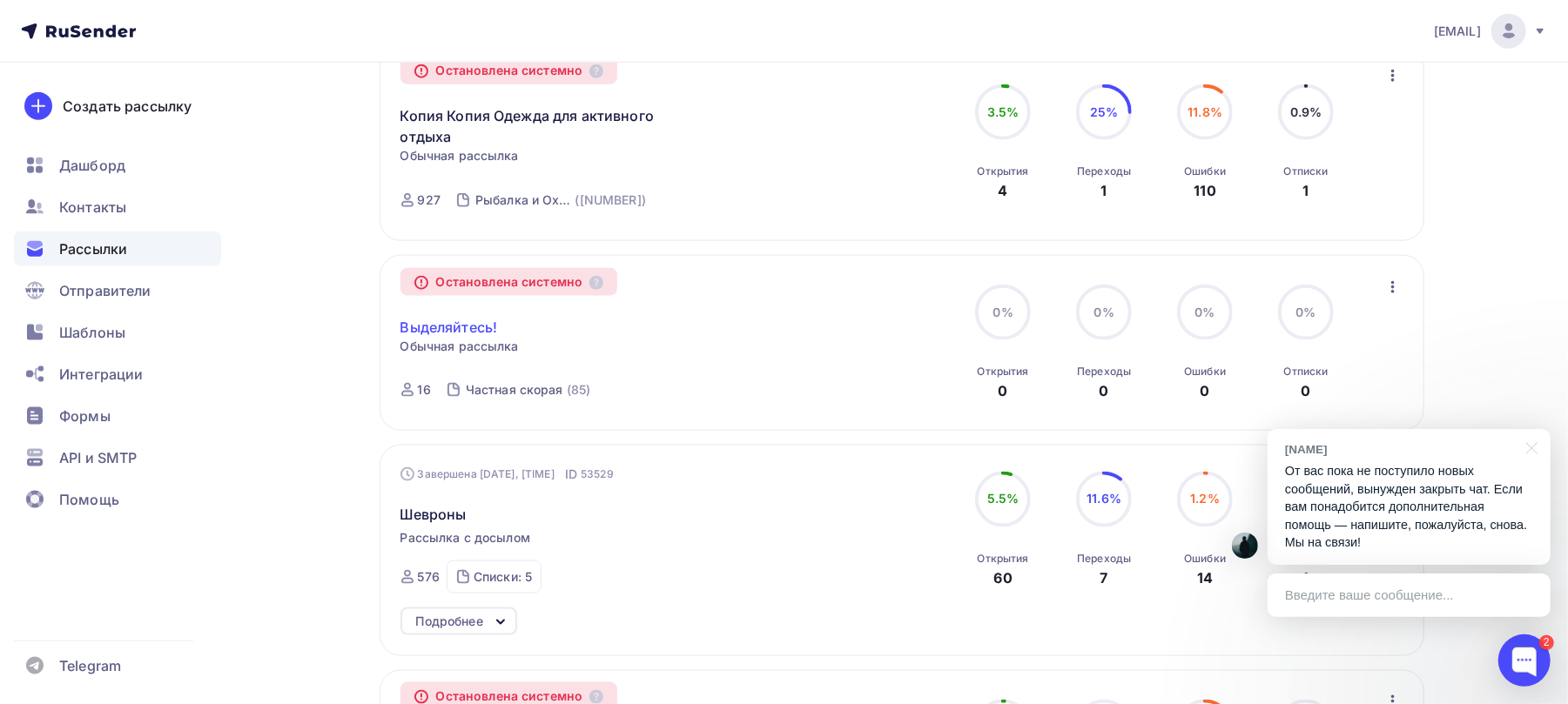click on "Выделяйтесь!" at bounding box center [449, 327] 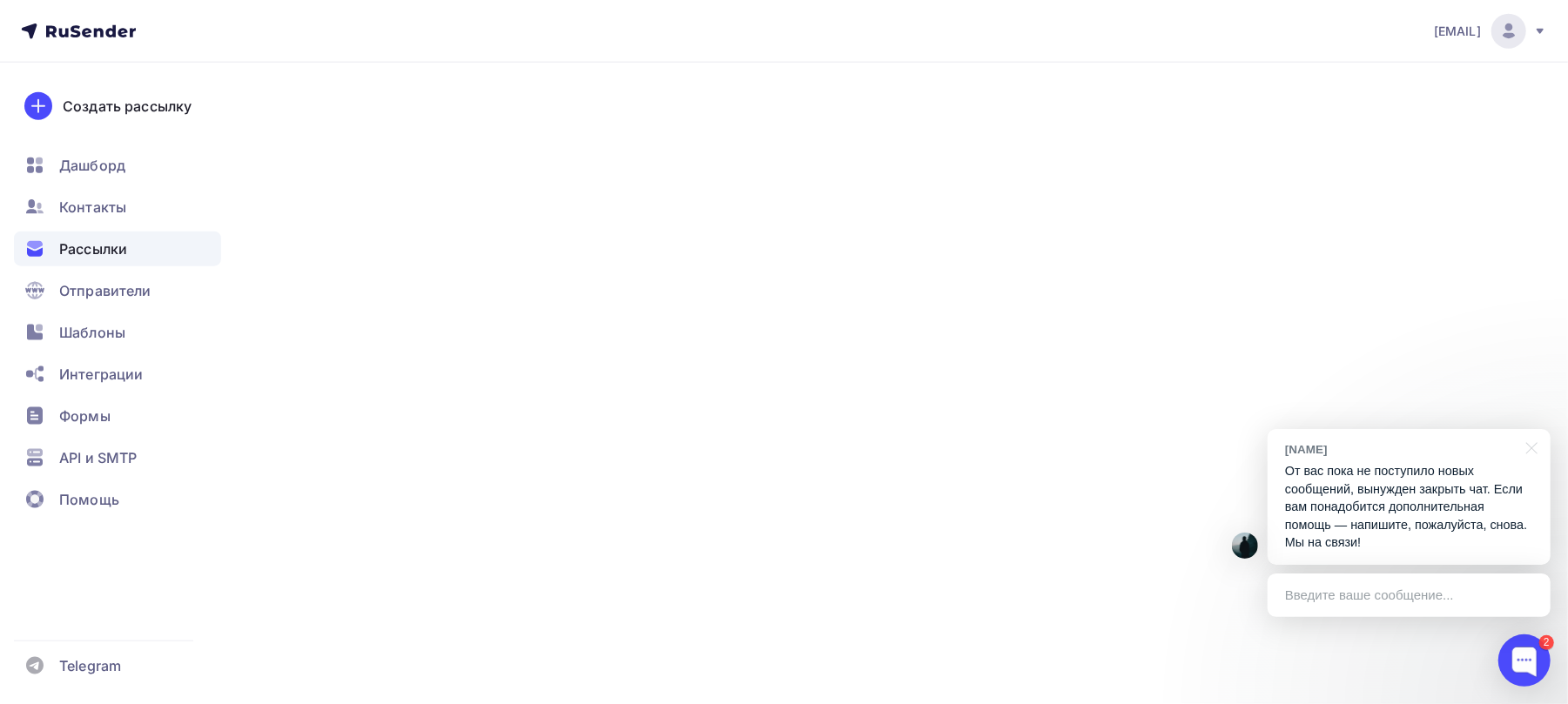 scroll, scrollTop: 0, scrollLeft: 0, axis: both 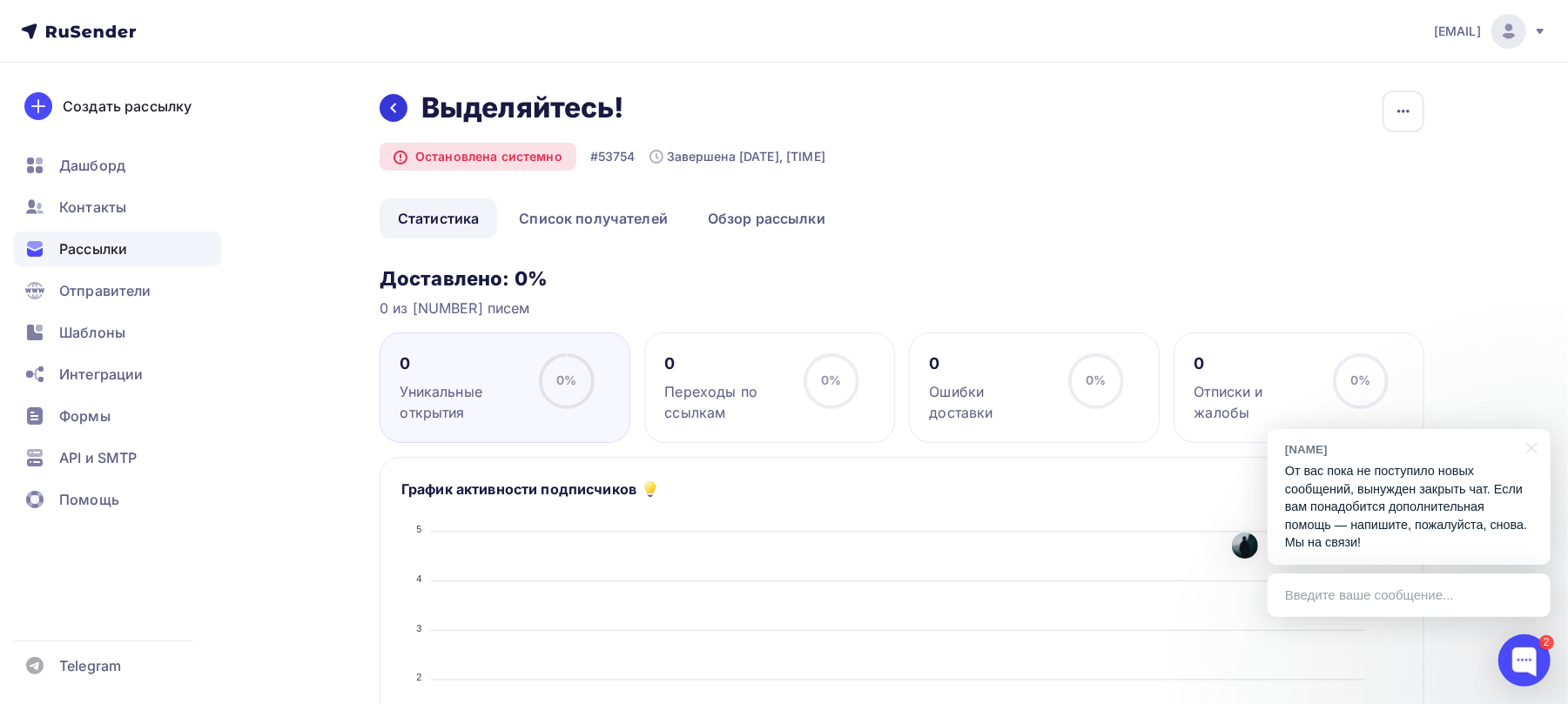 click at bounding box center (394, 108) 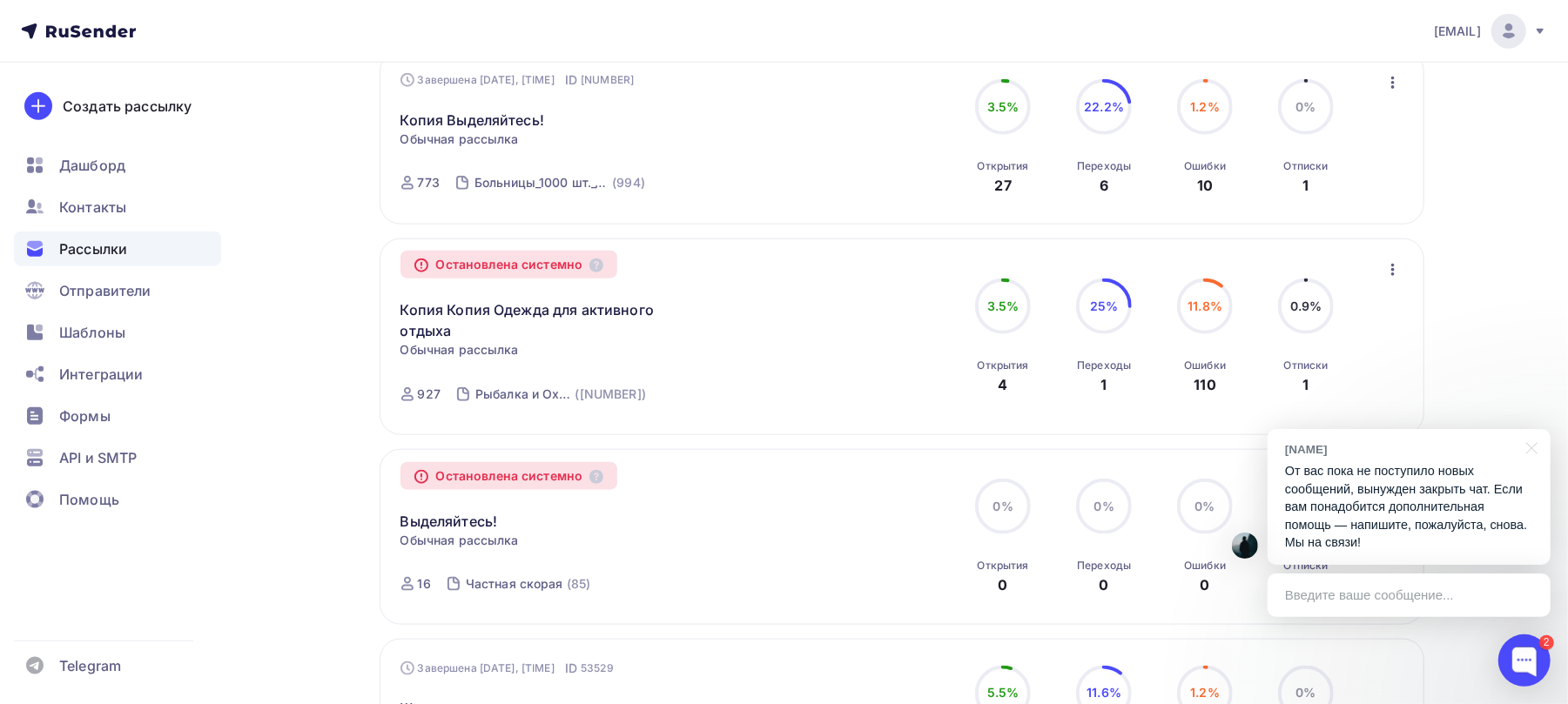 scroll, scrollTop: 1160, scrollLeft: 0, axis: vertical 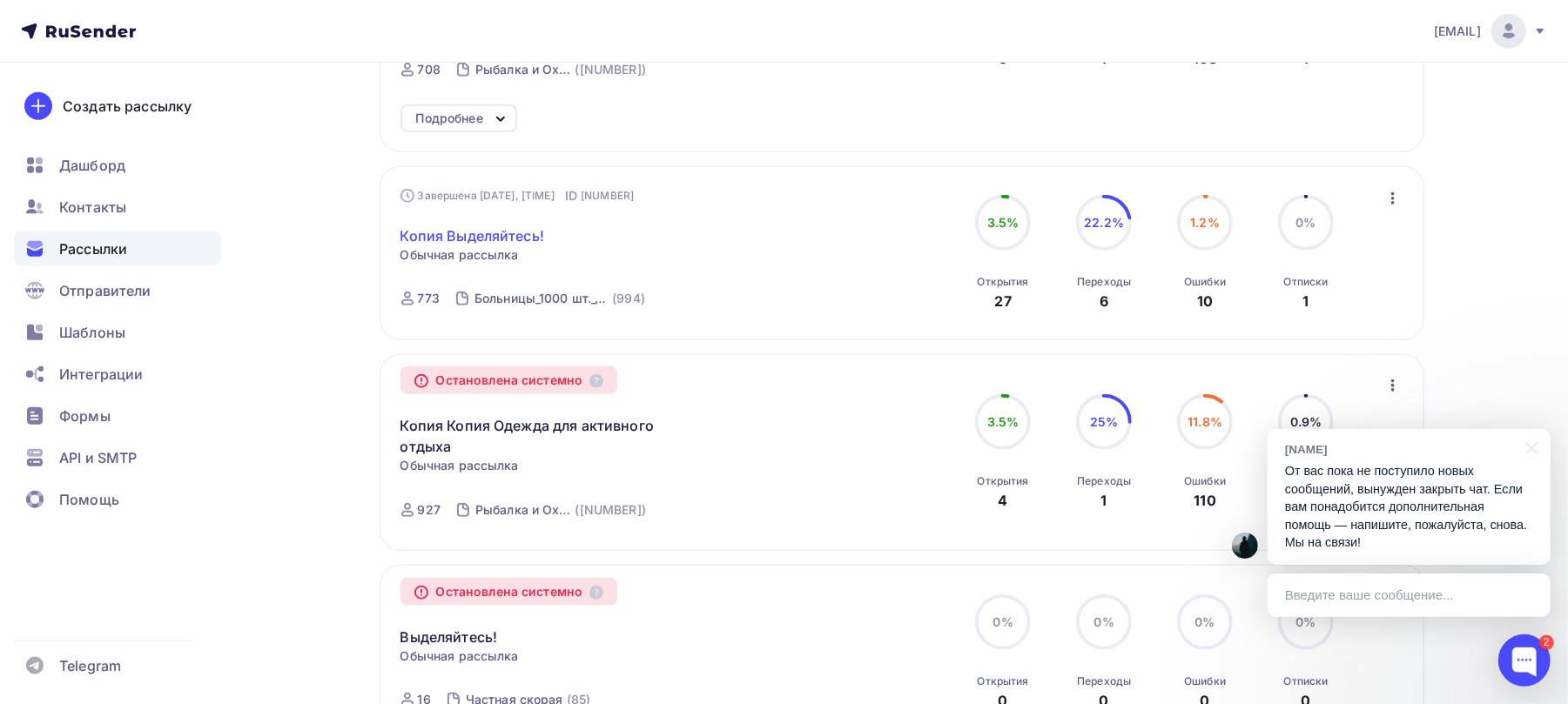 click on "Копия Выделяйтесь!" at bounding box center [473, 236] 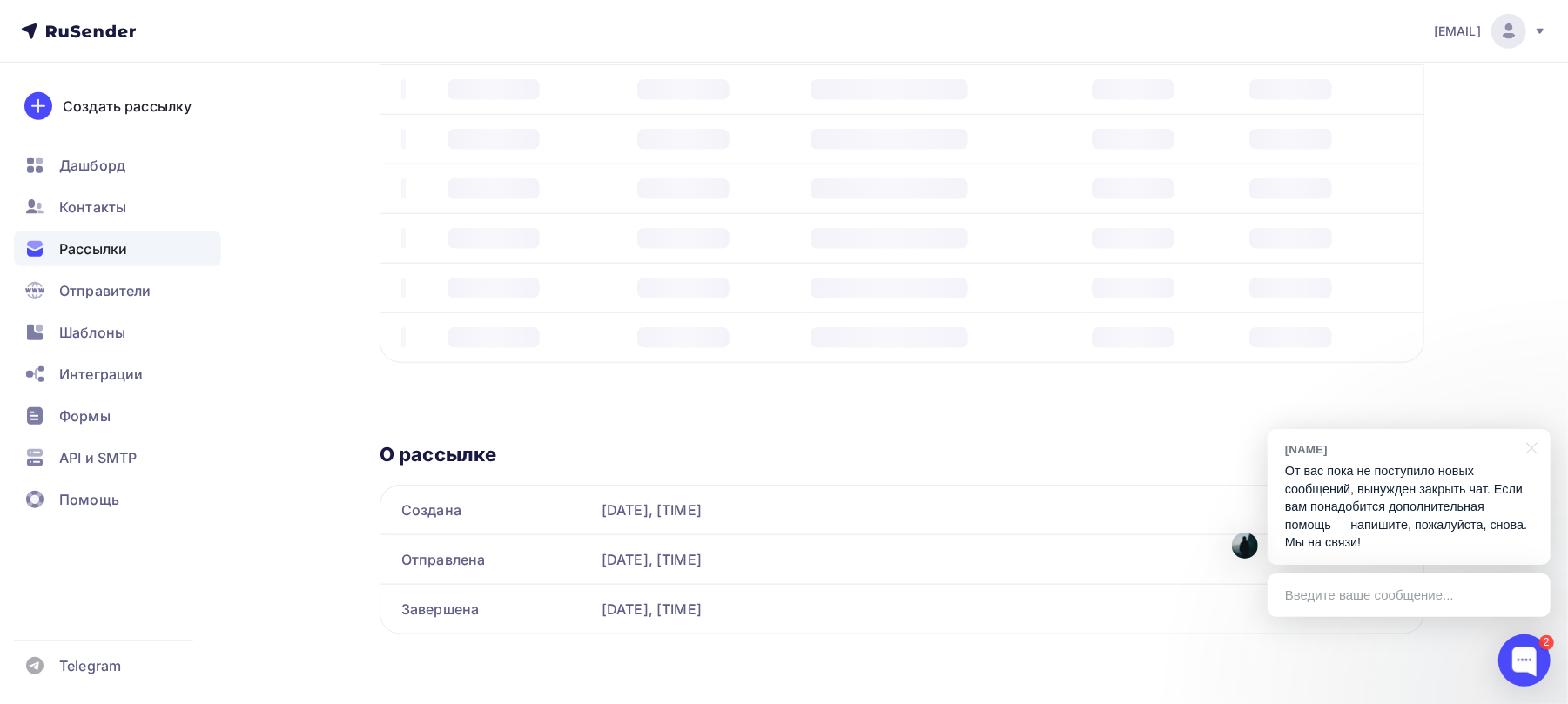 scroll, scrollTop: 0, scrollLeft: 0, axis: both 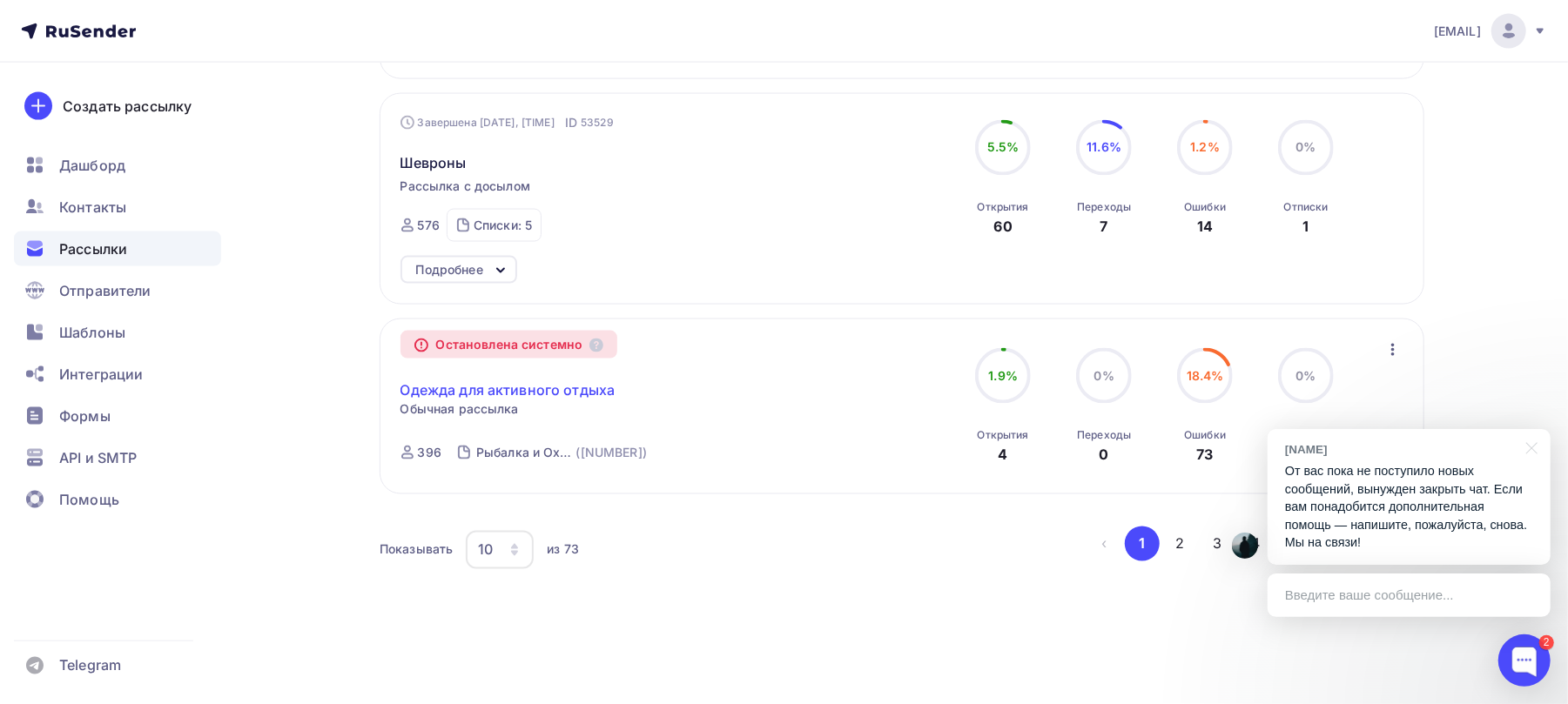 click on "Одежда для активного отдыха" at bounding box center [508, 390] 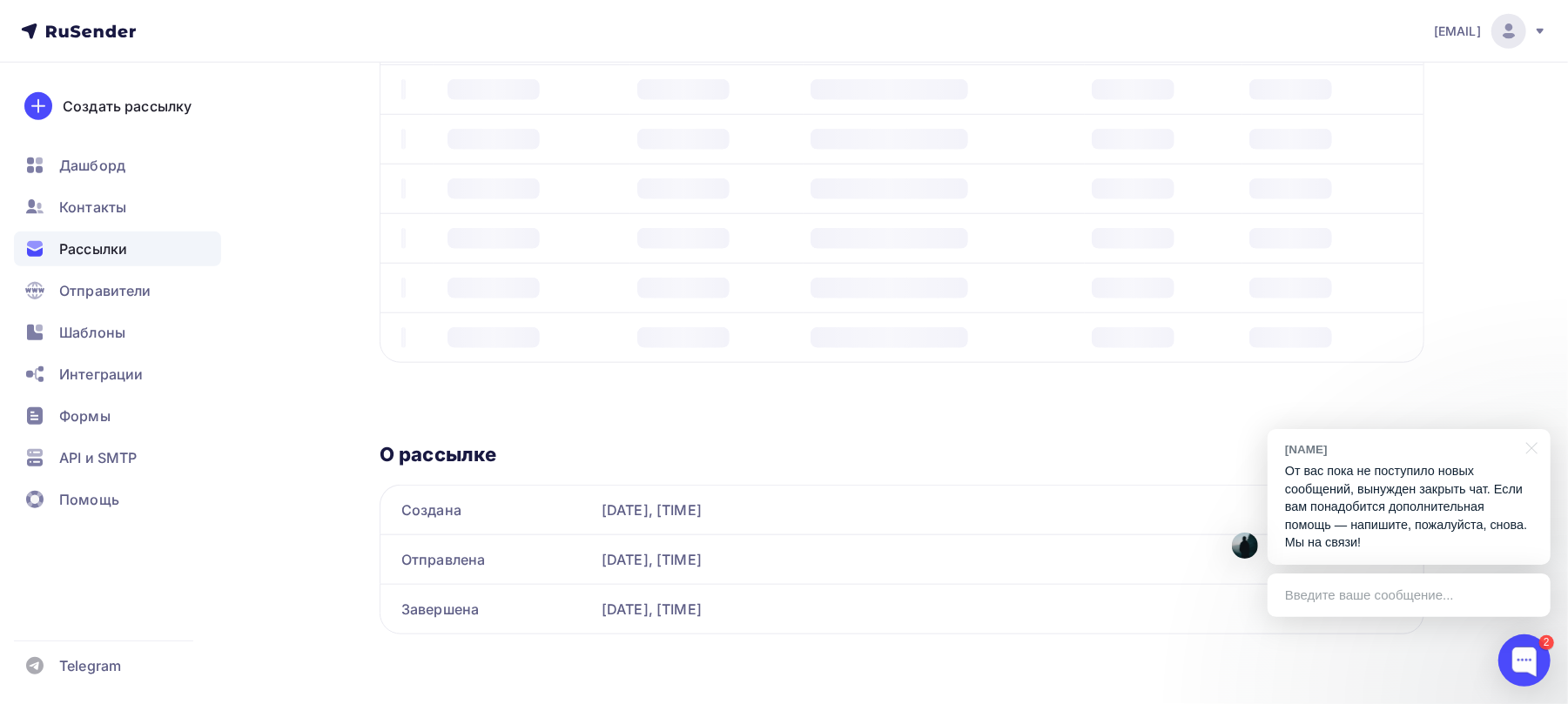 scroll, scrollTop: 0, scrollLeft: 0, axis: both 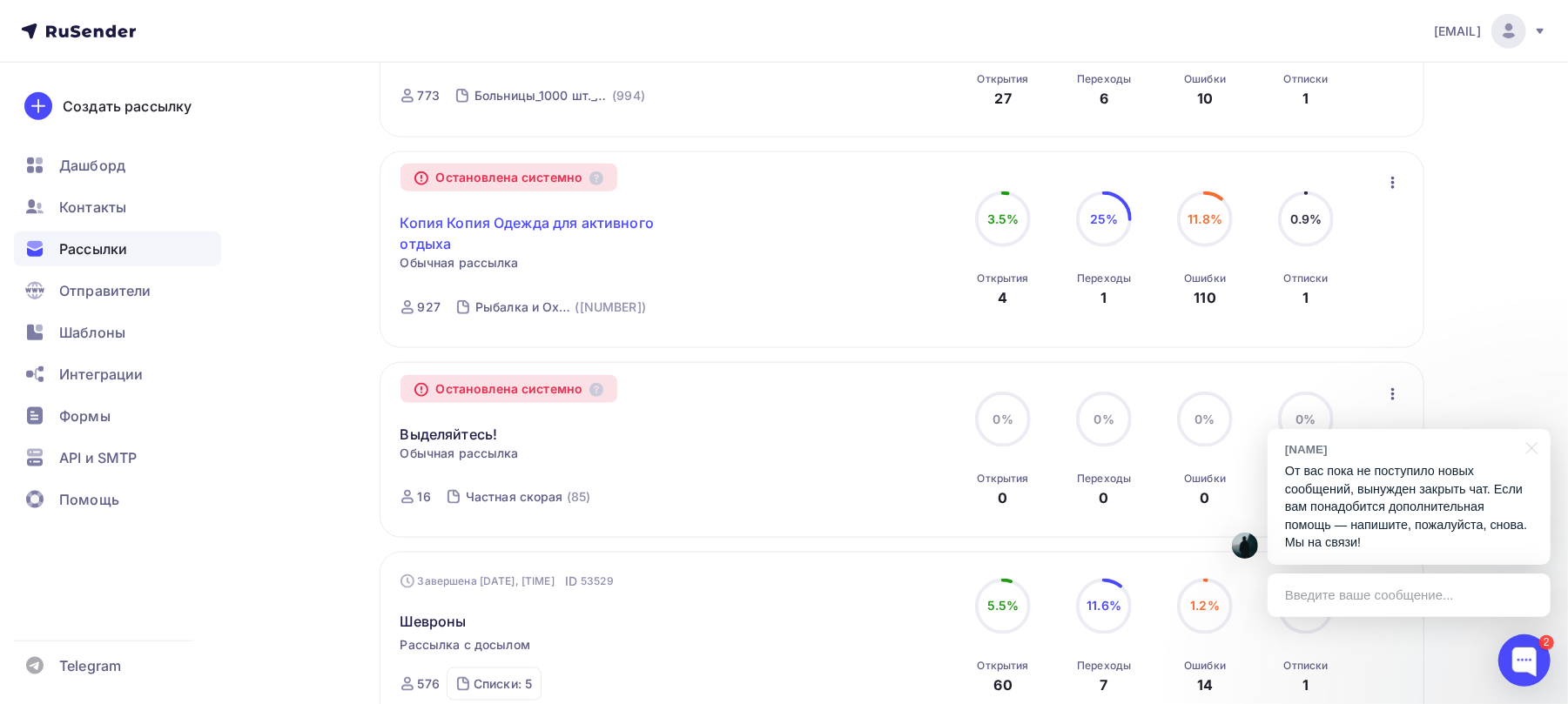click on "Копия Копия Одежда для активного отдыха" at bounding box center [549, 233] 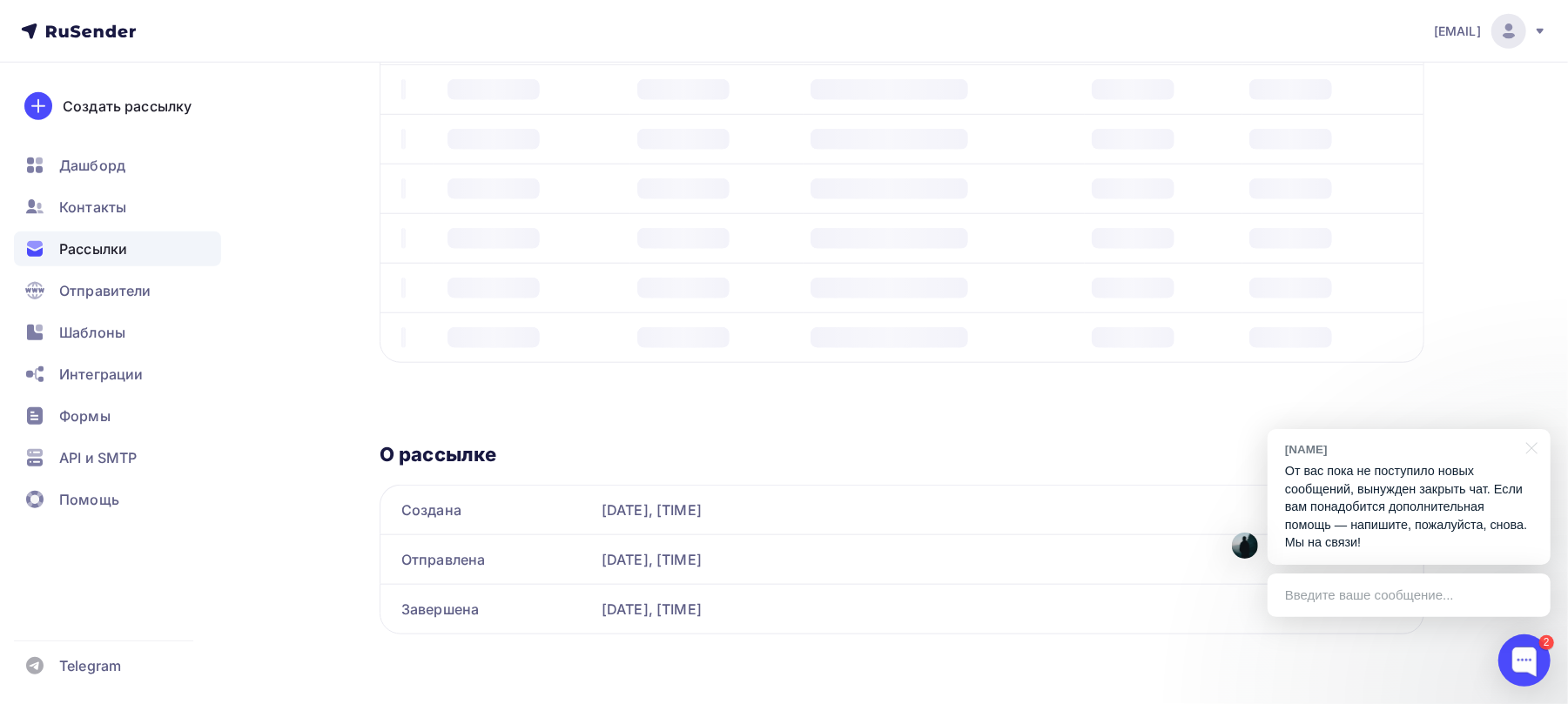 scroll, scrollTop: 0, scrollLeft: 0, axis: both 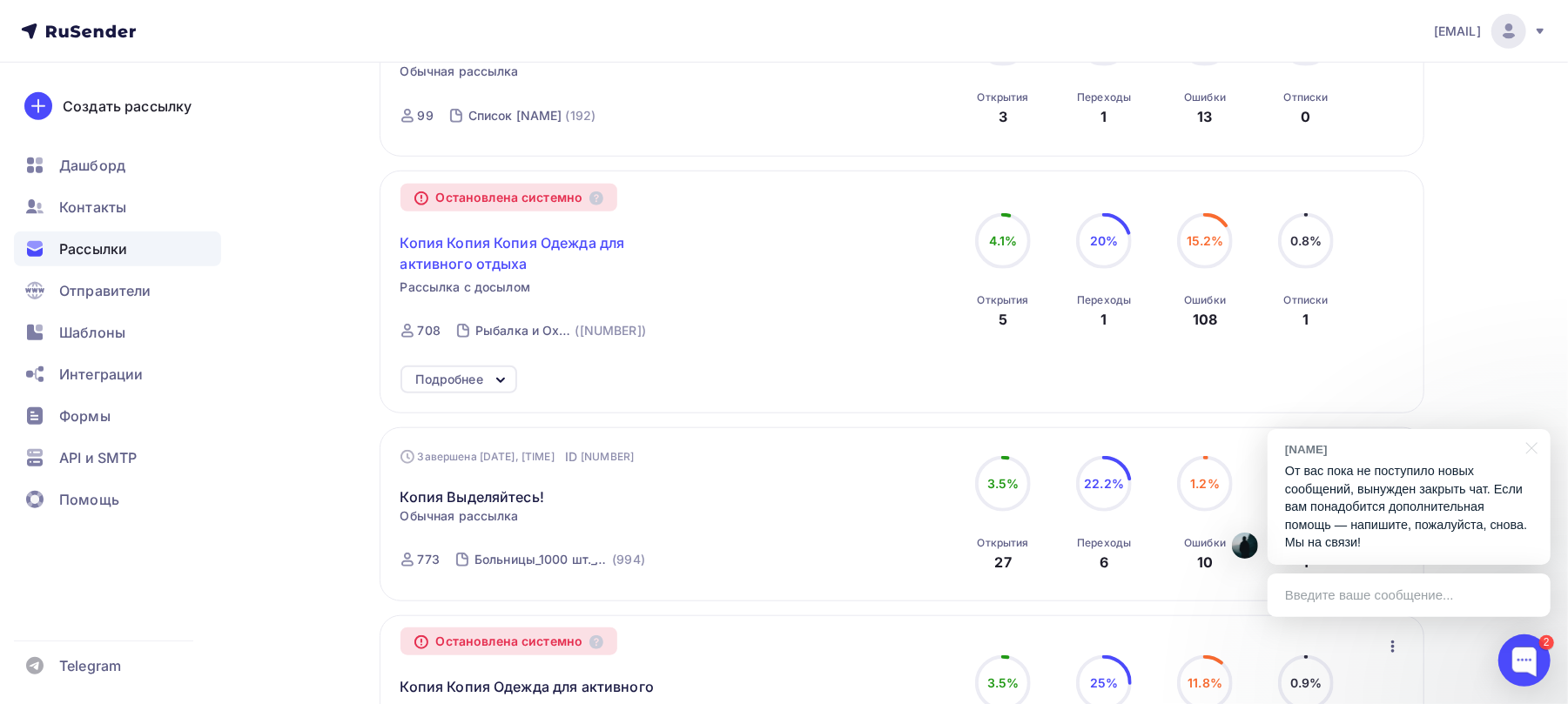 click on "Копия Копия Копия Одежда для активного отдыха" at bounding box center (549, 253) 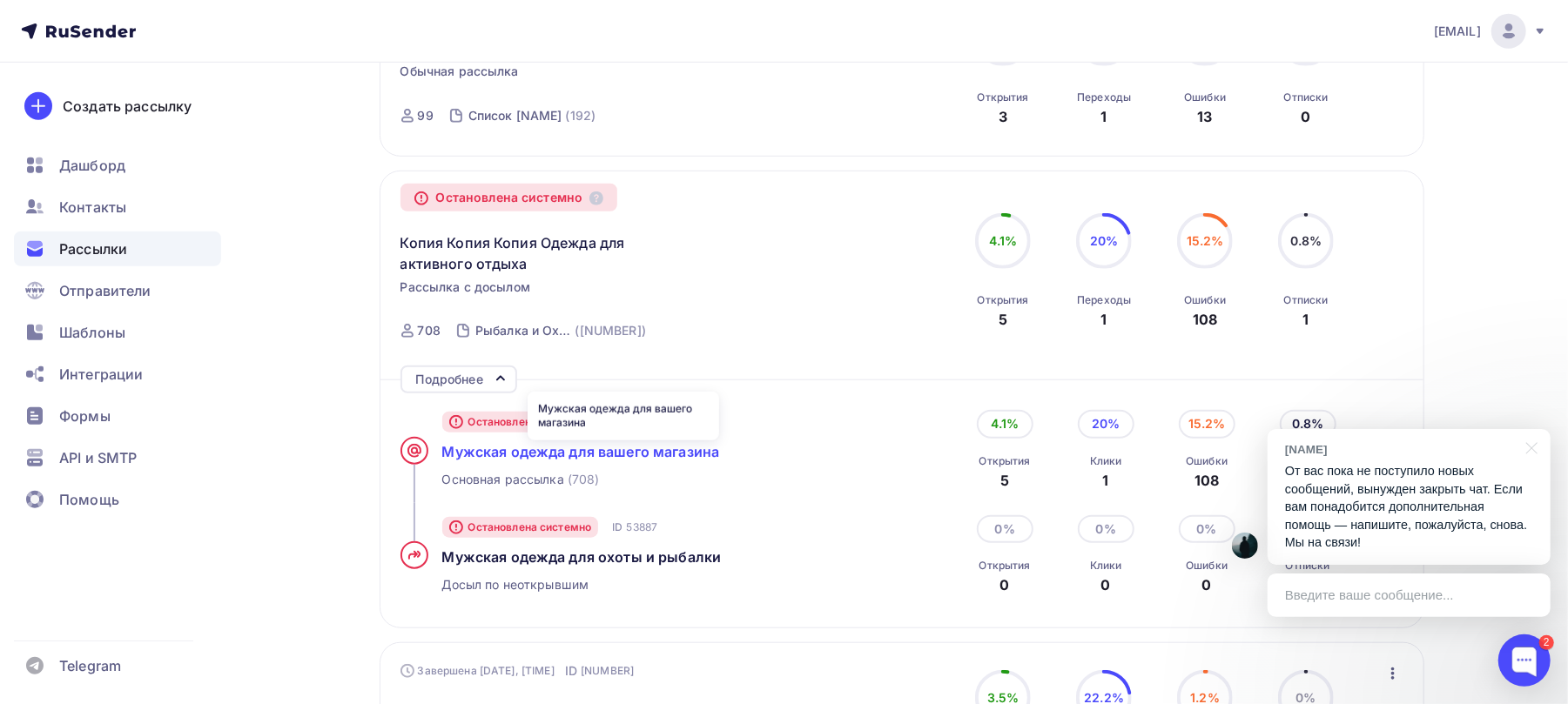 click on "Мужская одежда для вашего магазина" at bounding box center [581, 452] 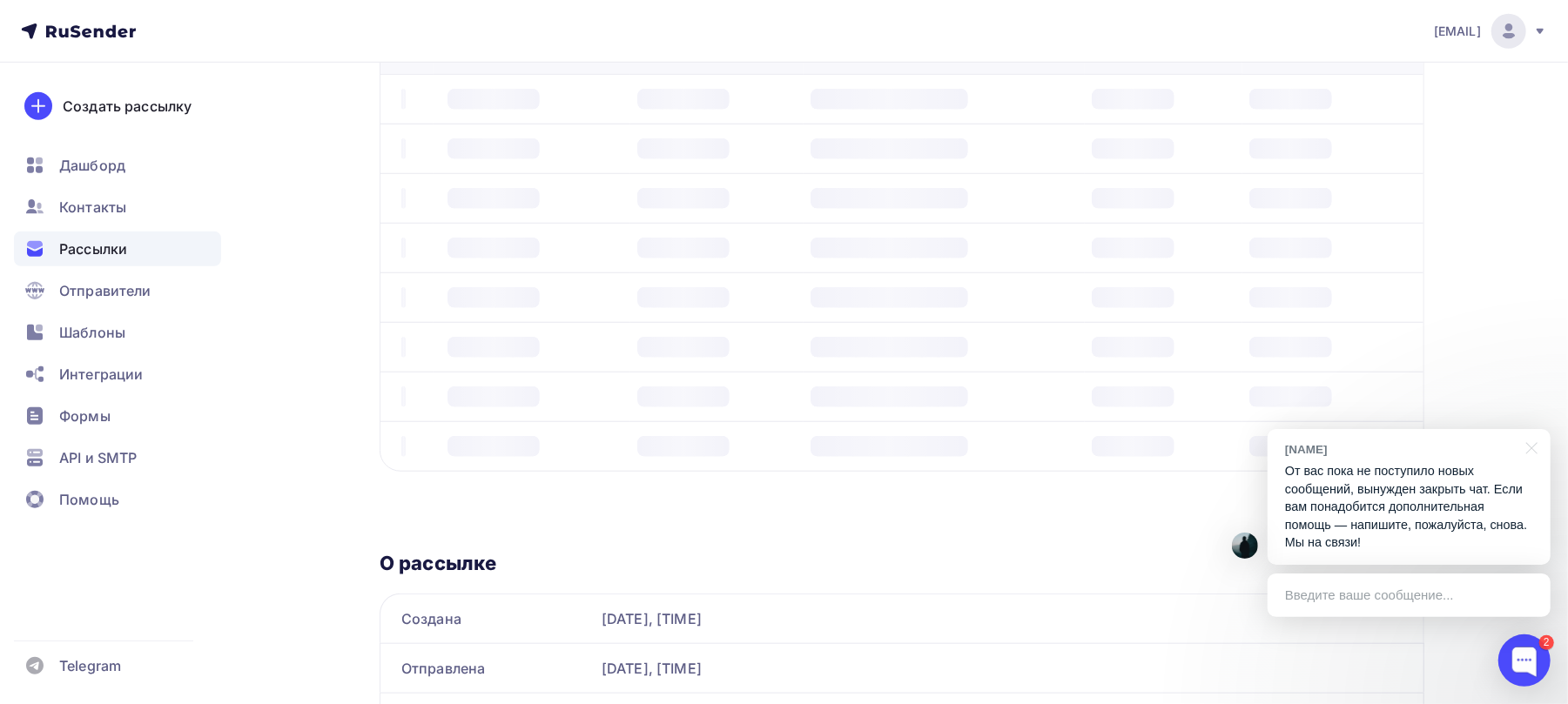 scroll, scrollTop: 0, scrollLeft: 0, axis: both 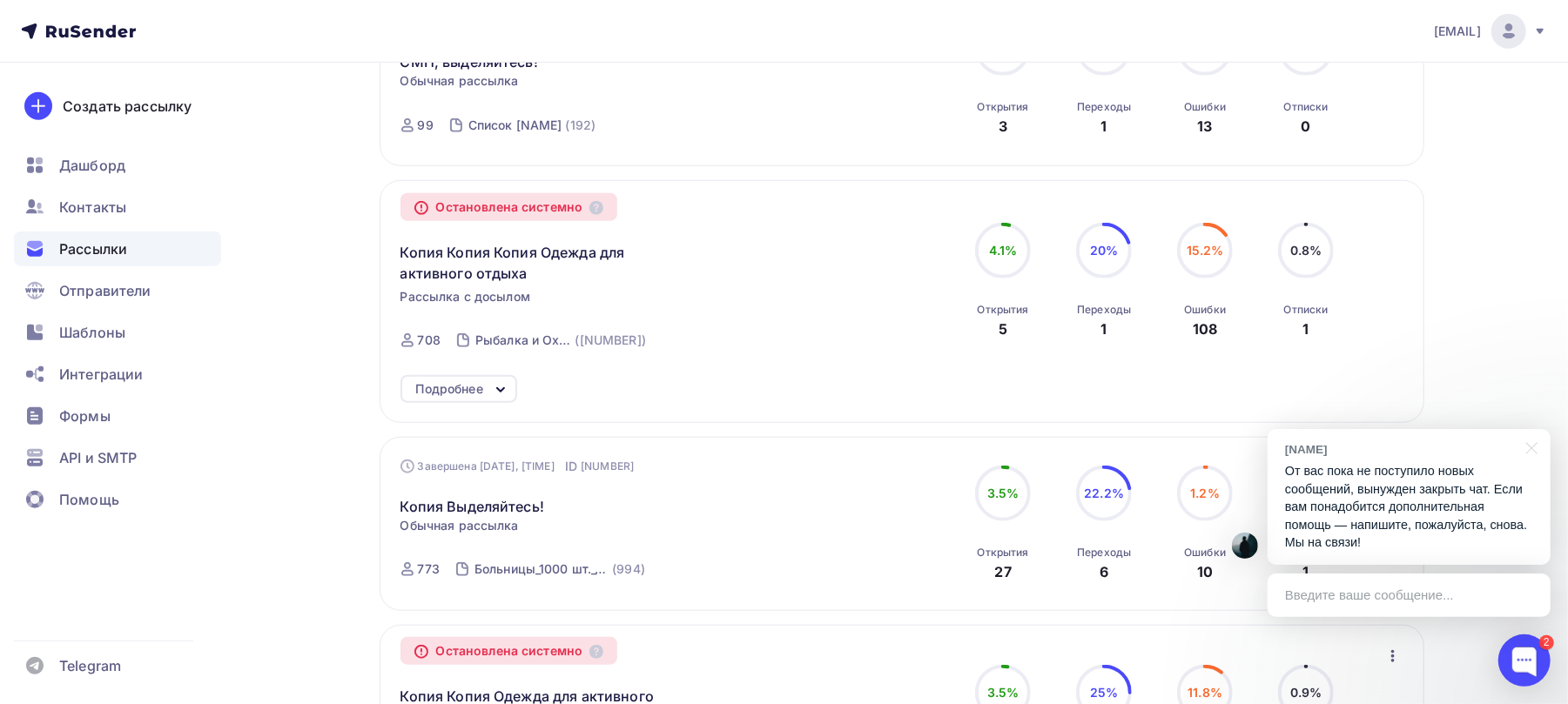 click on "Остановлена системно
Копия Копия Копия Одежда для активного отдыха
Рассылка с досылом
Завершена
29.07.2025, 11:23
ID   53886
Остановлена системно
708
Рыбалка и Охота   (2728)" at bounding box center [599, 281] 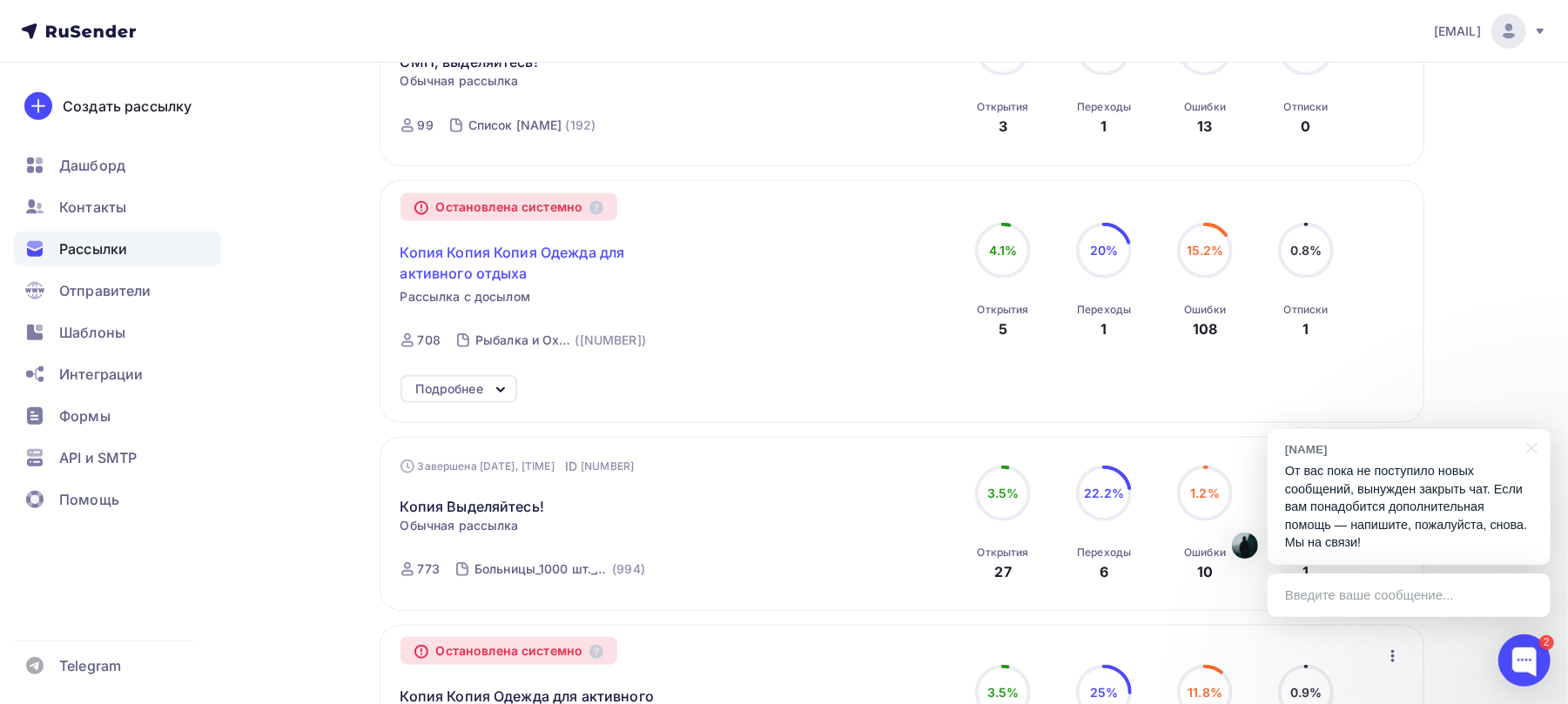 click on "Копия Копия Копия Одежда для активного отдыха" at bounding box center (549, 263) 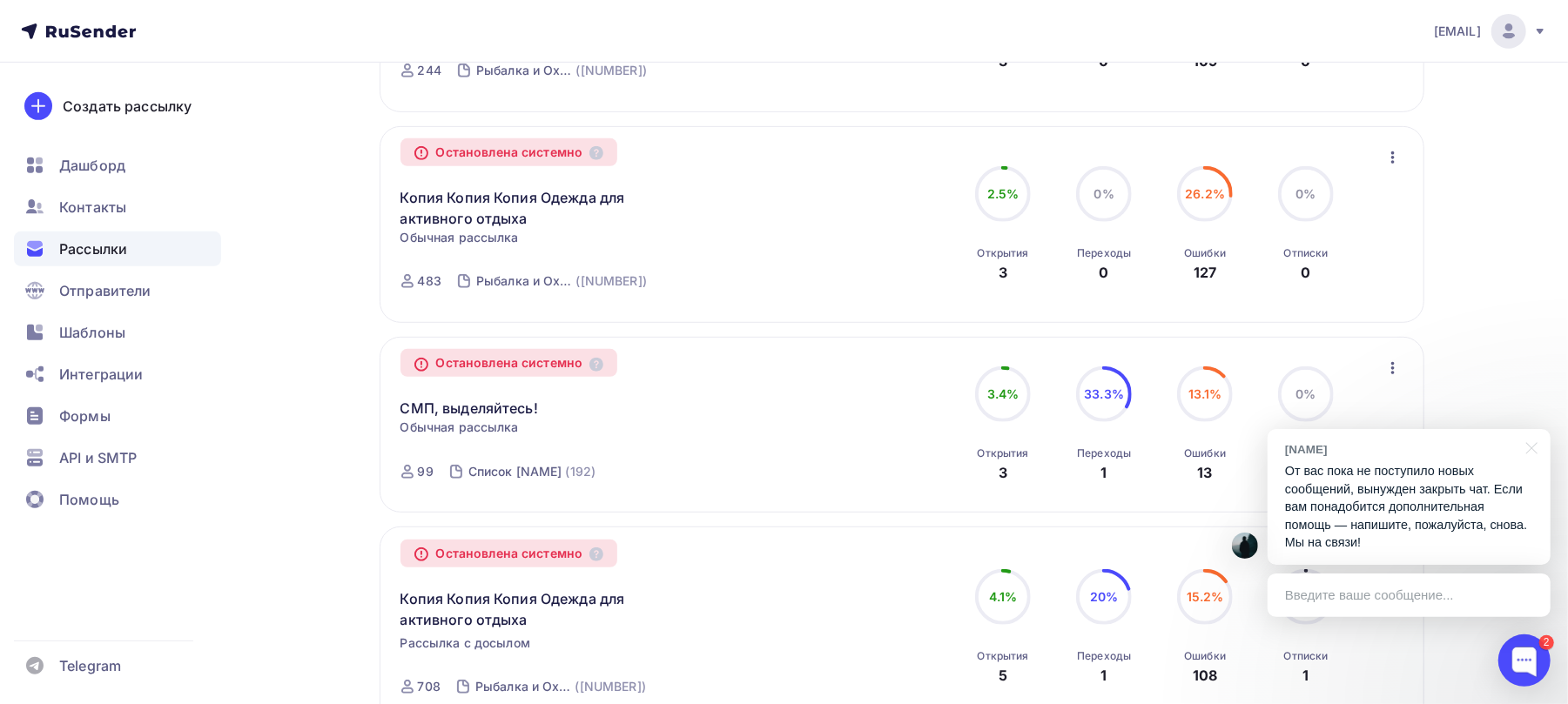 scroll, scrollTop: 541, scrollLeft: 0, axis: vertical 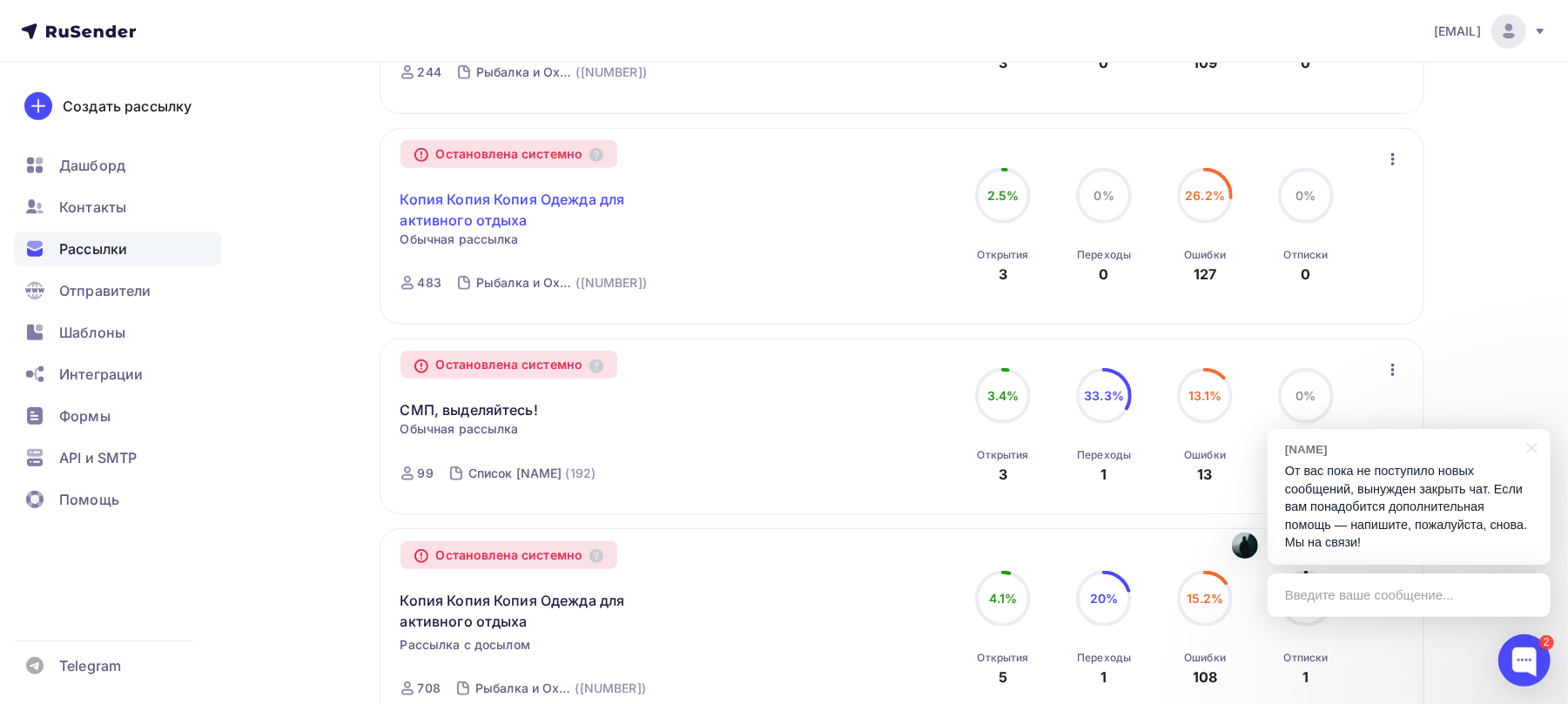 click on "Копия Копия Копия Одежда для активного отдыха" at bounding box center (549, 210) 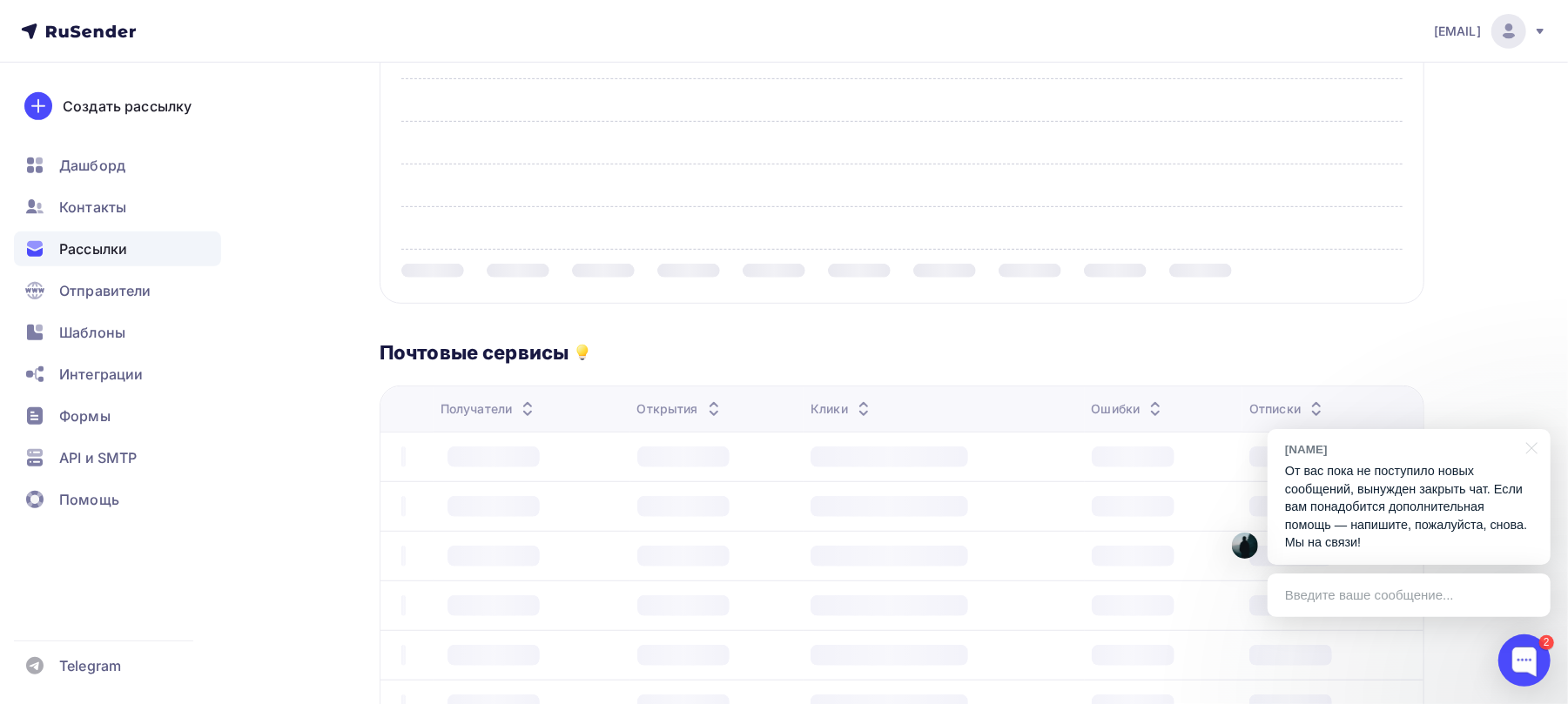 scroll, scrollTop: 0, scrollLeft: 0, axis: both 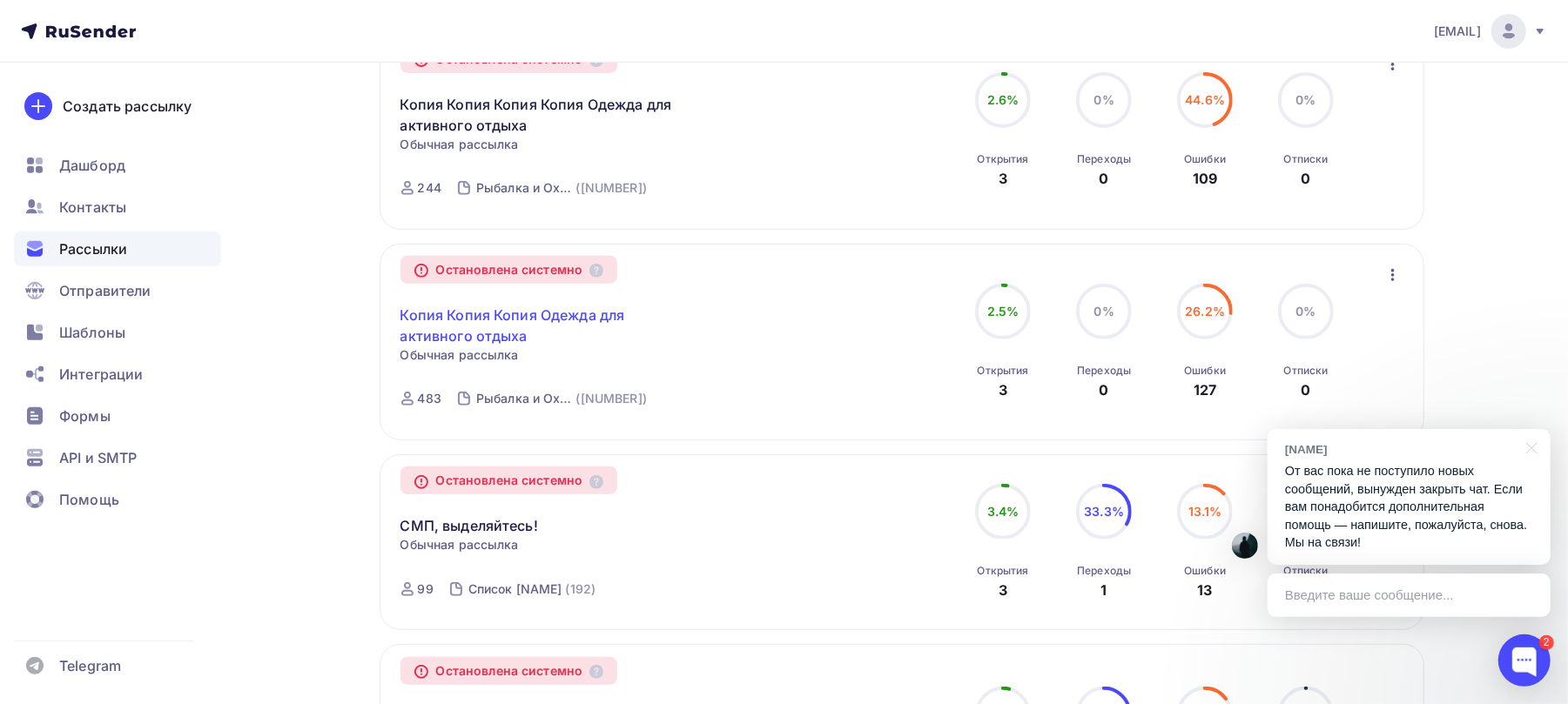 click on "Копия Копия Копия Одежда для активного отдыха" at bounding box center (549, 325) 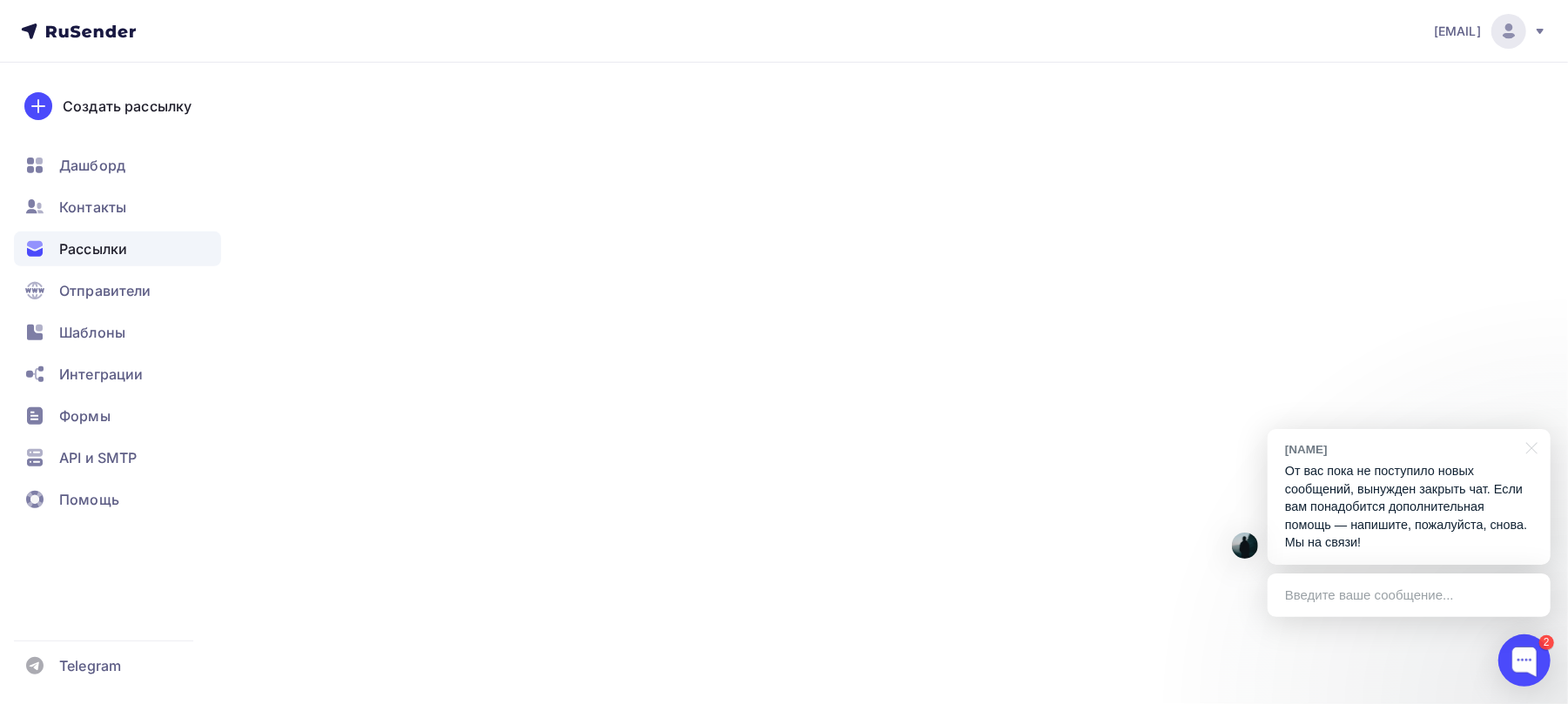 scroll, scrollTop: 0, scrollLeft: 0, axis: both 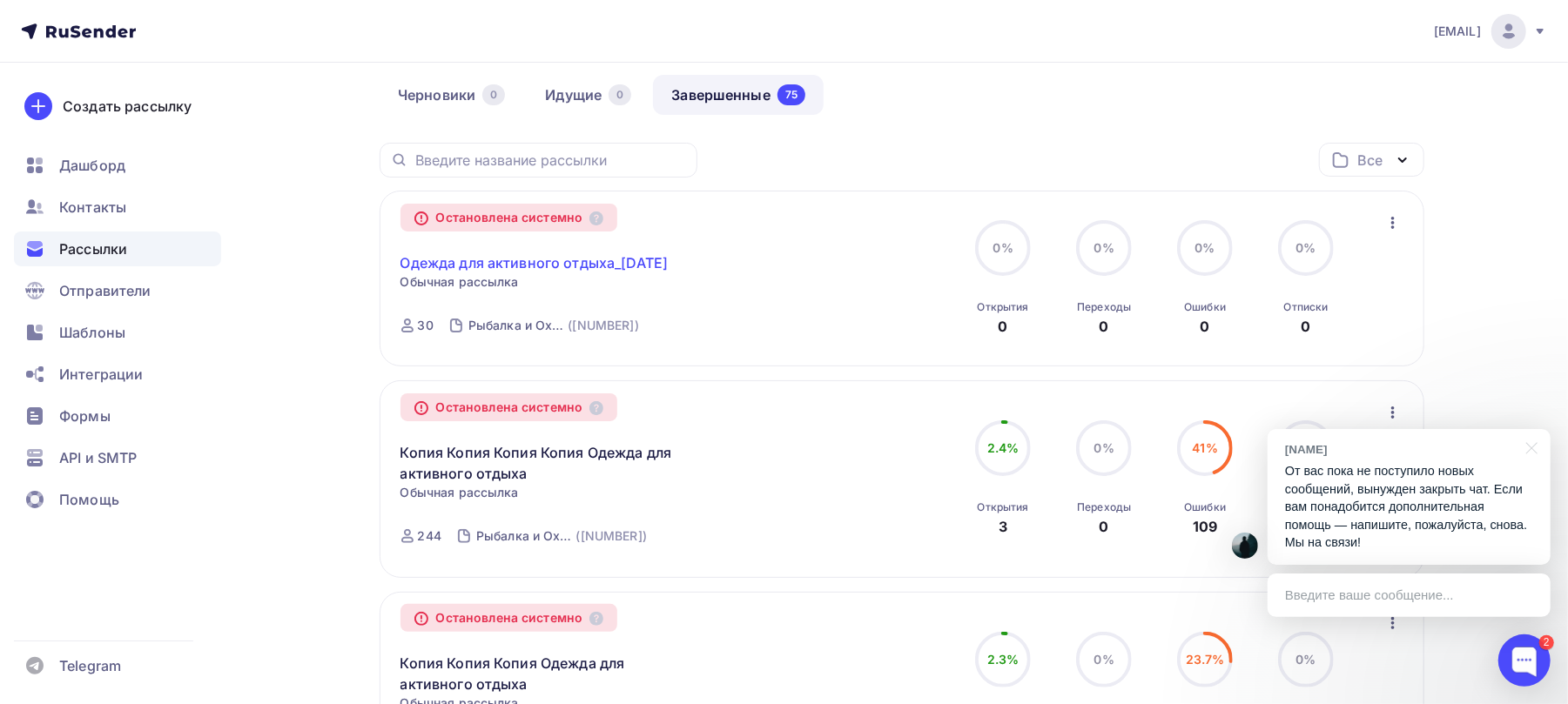 click on "Одежда для активного отдыха_30.07" at bounding box center (535, 263) 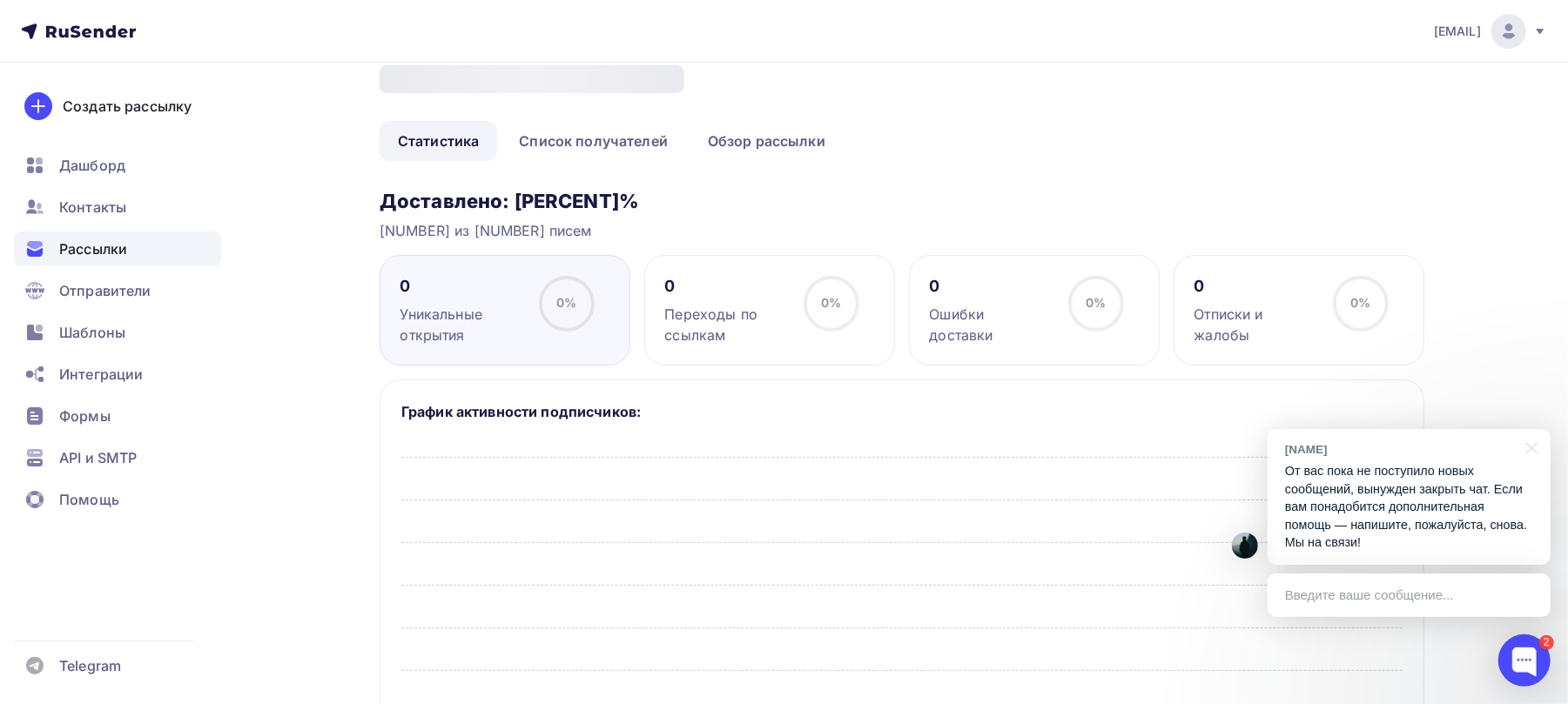 scroll, scrollTop: 0, scrollLeft: 0, axis: both 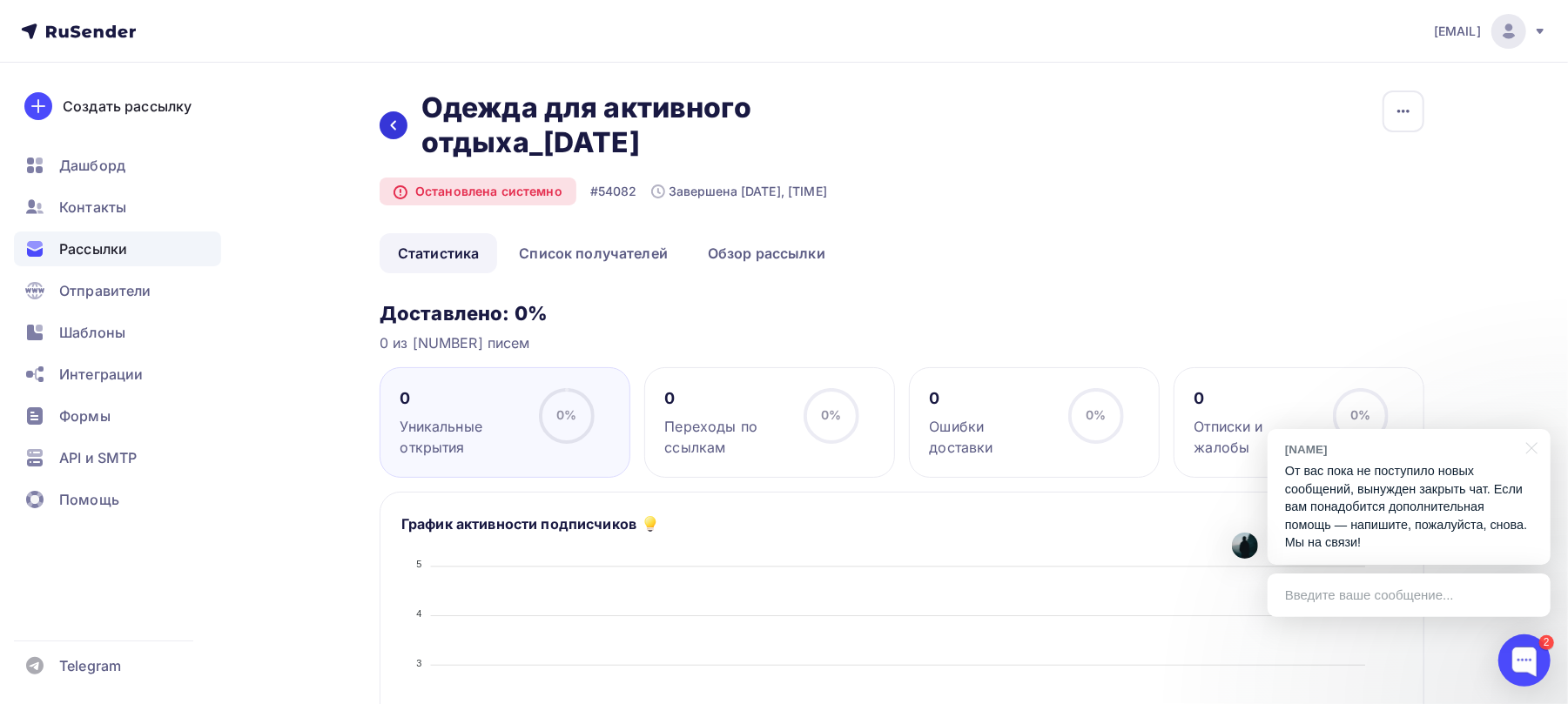 click at bounding box center [394, 125] 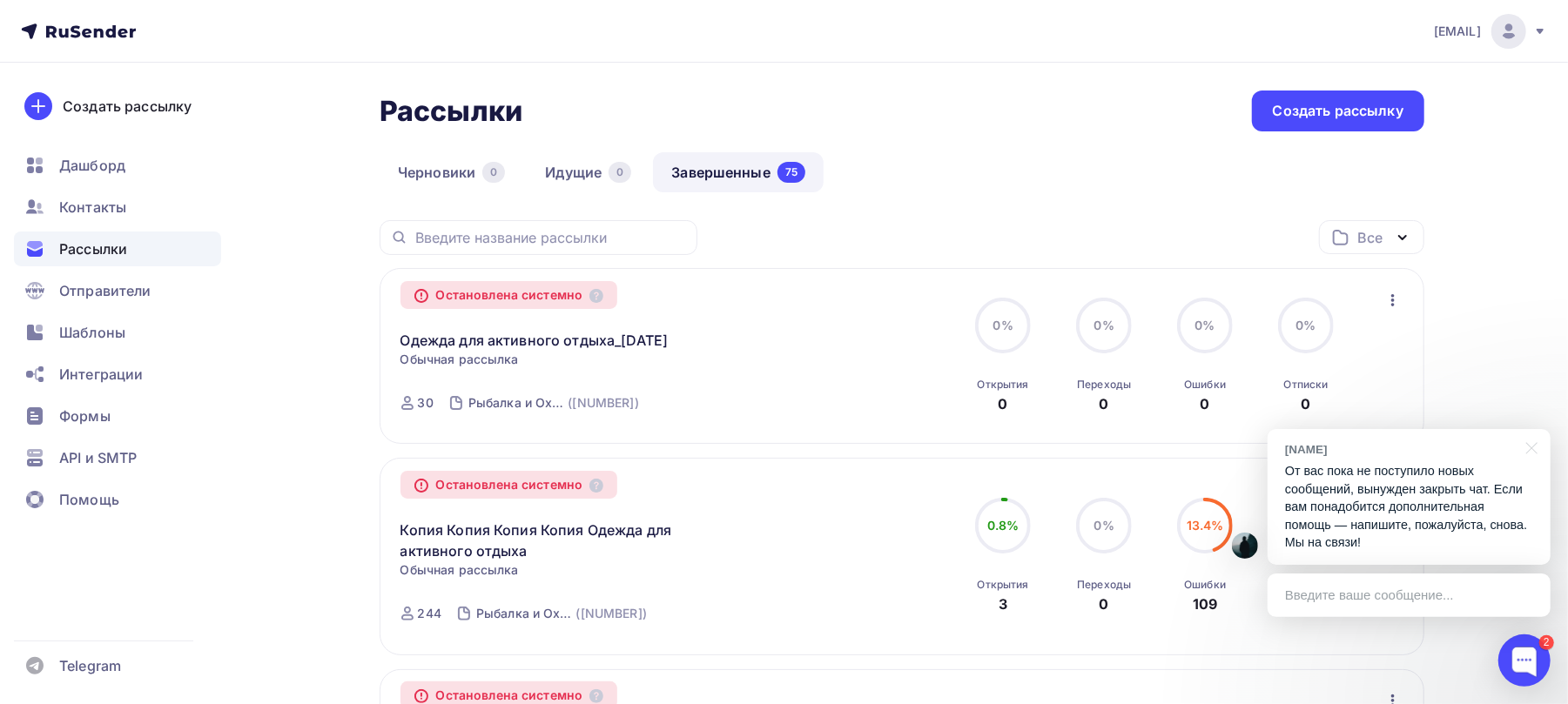 scroll, scrollTop: 116, scrollLeft: 0, axis: vertical 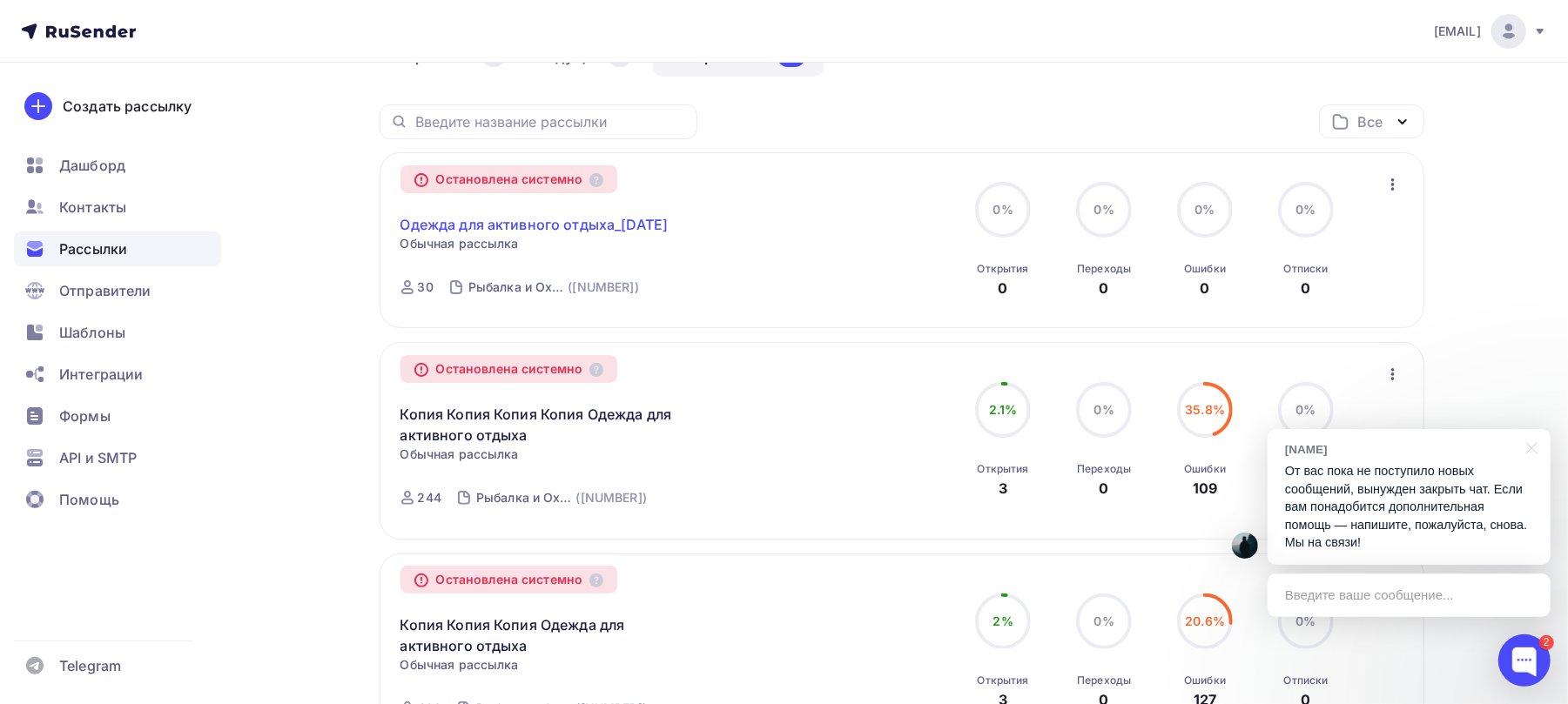 click on "Одежда для активного отдыха_30.07" at bounding box center (535, 225) 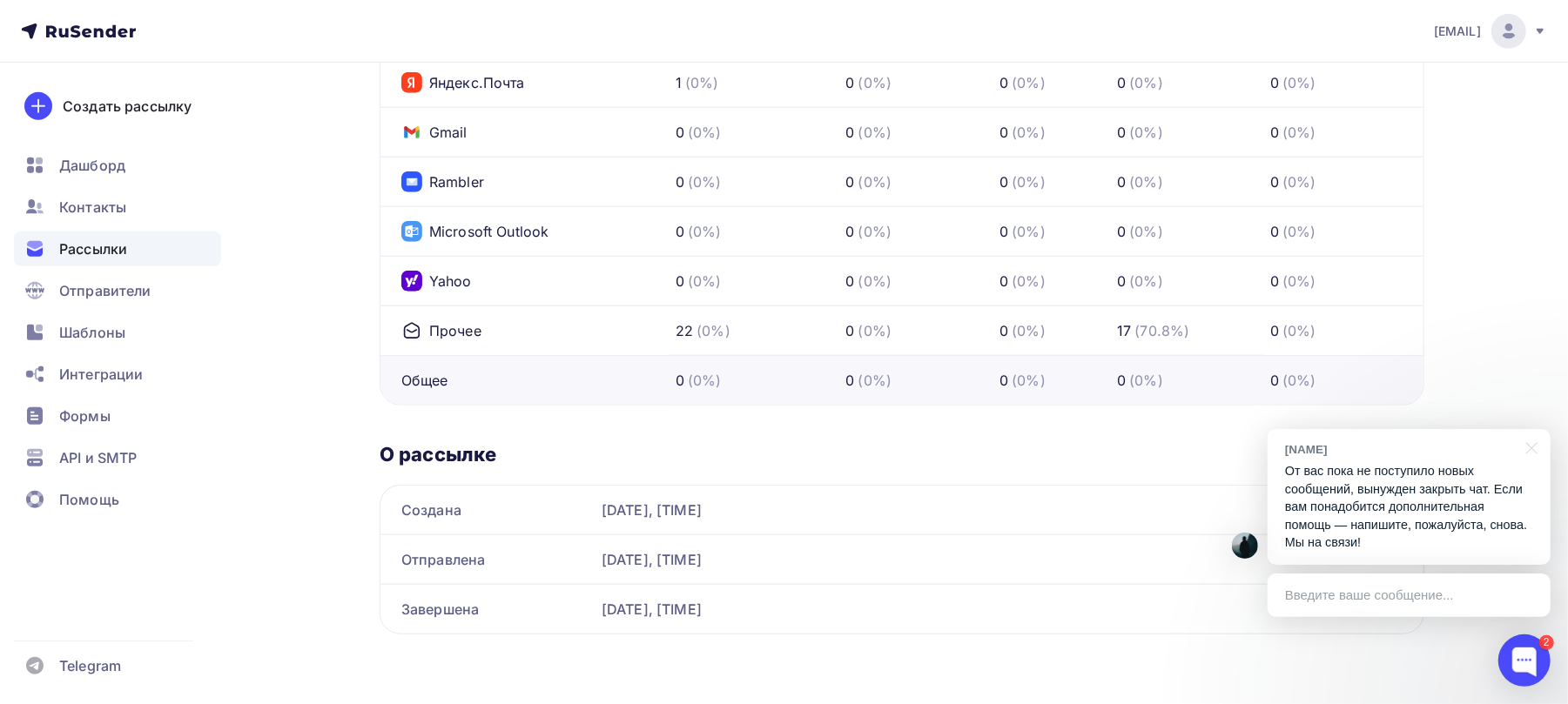 scroll, scrollTop: 1004, scrollLeft: 0, axis: vertical 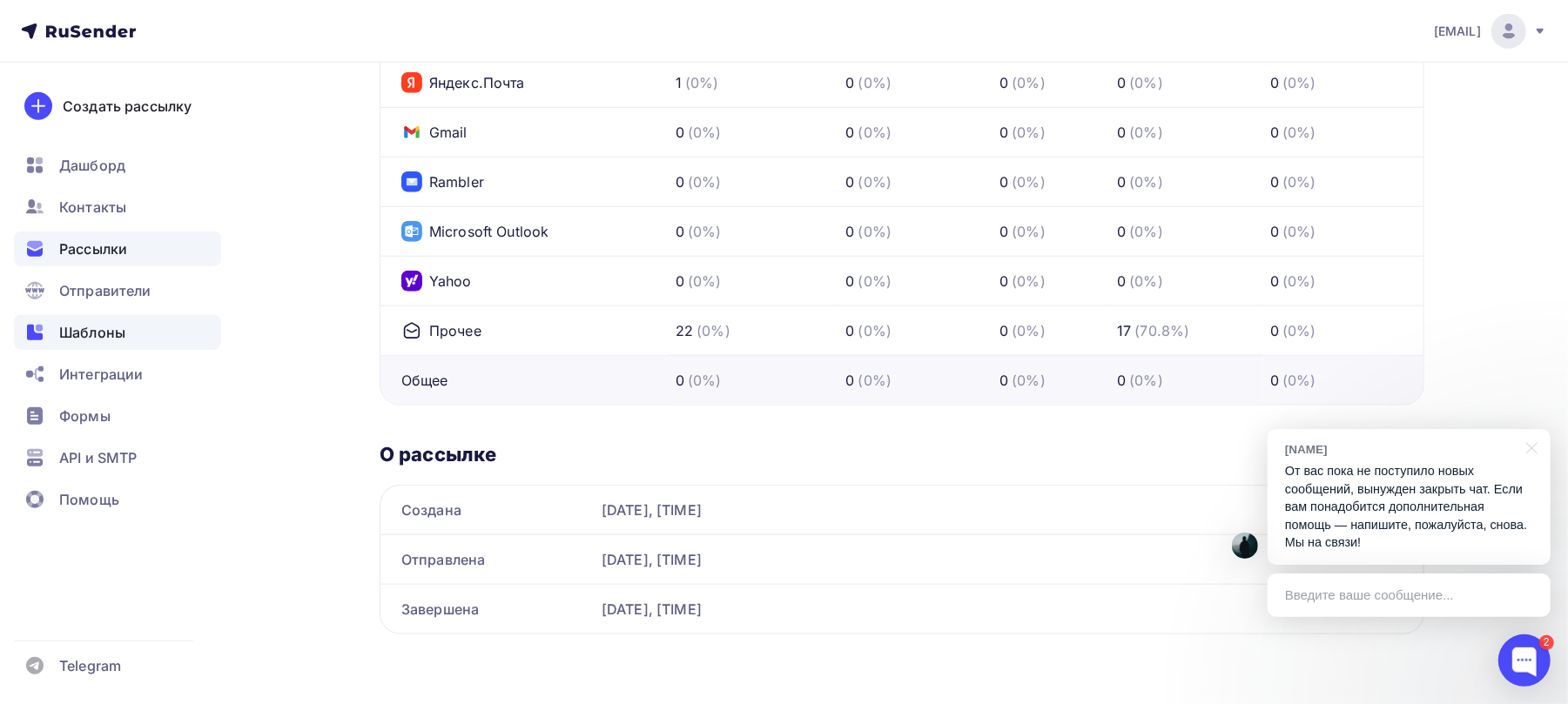 click 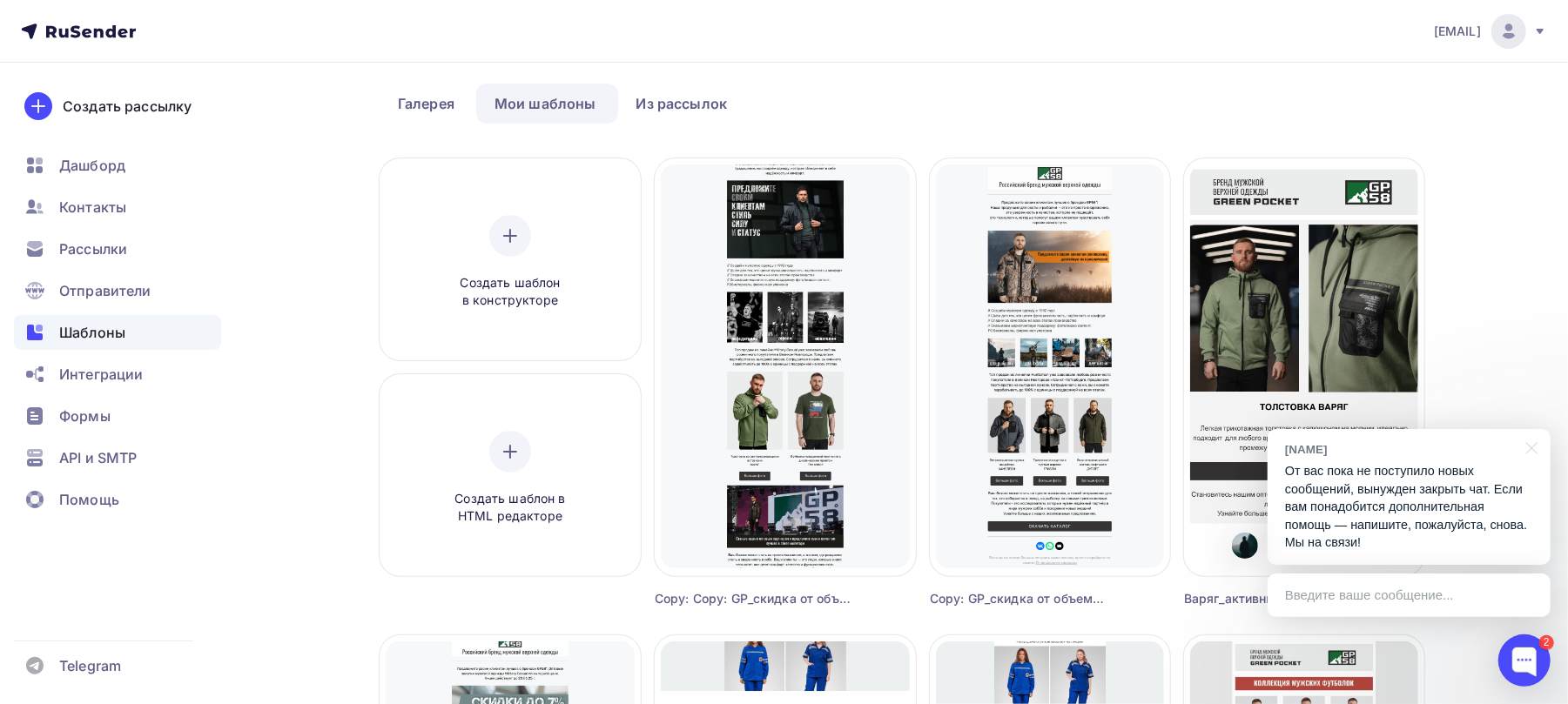 scroll, scrollTop: 116, scrollLeft: 0, axis: vertical 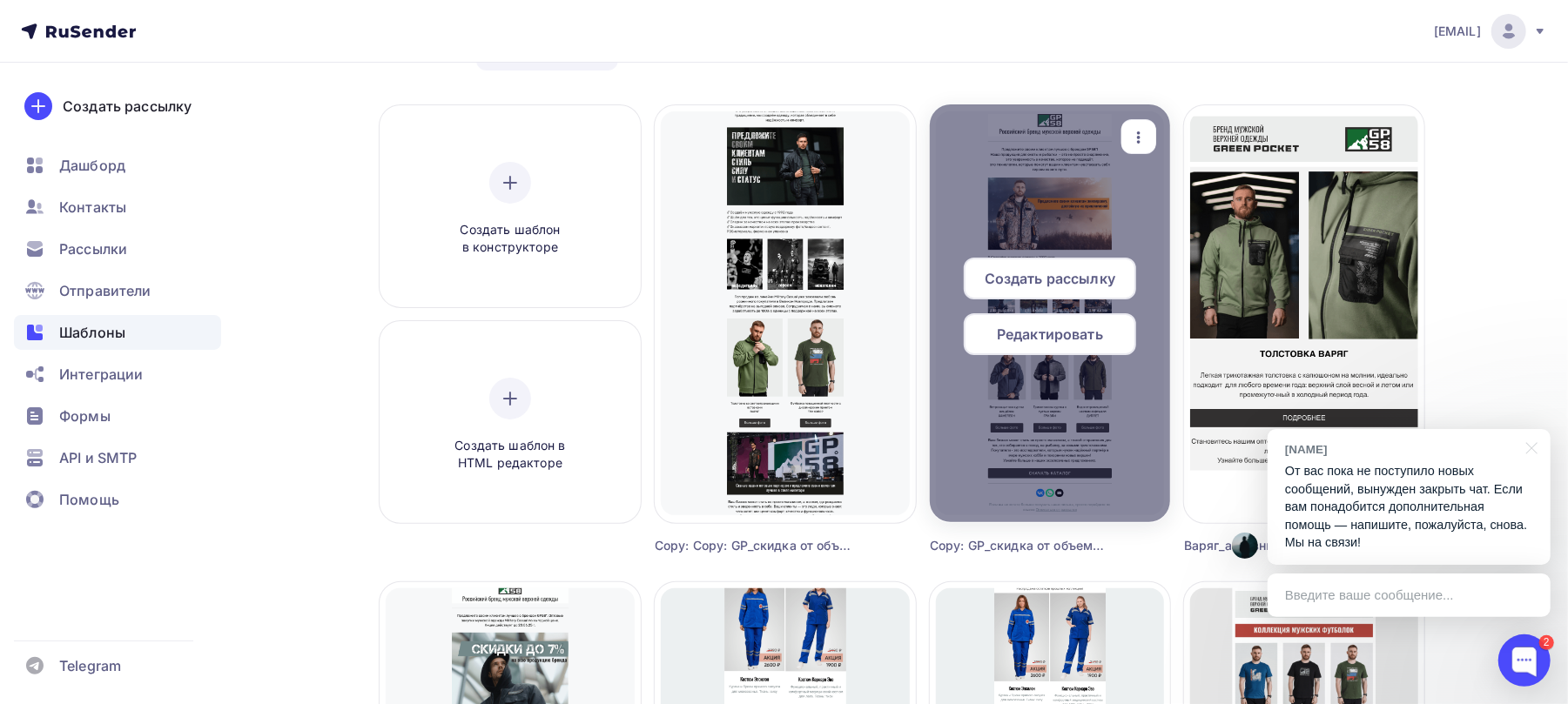 click on "Редактировать" at bounding box center [1050, 334] 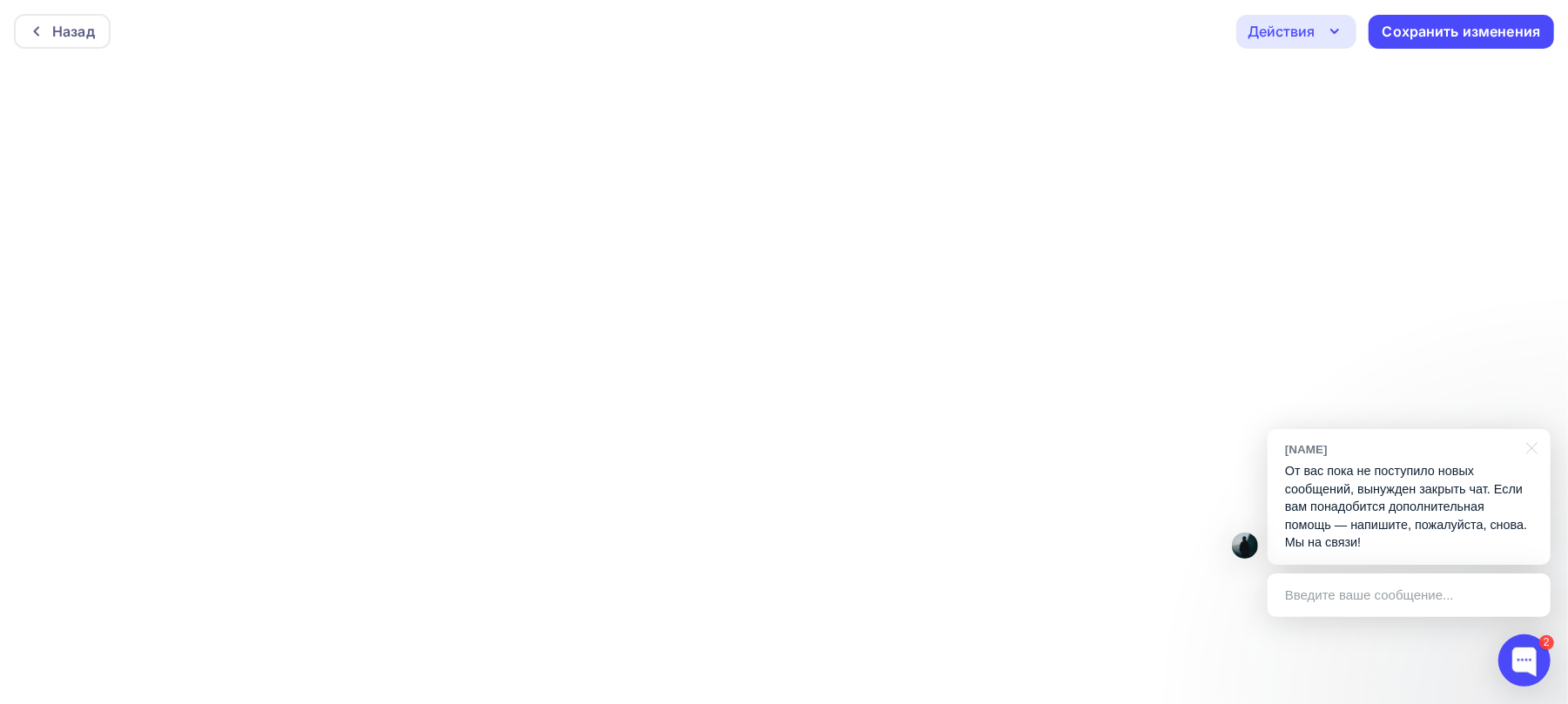 scroll, scrollTop: 4, scrollLeft: 0, axis: vertical 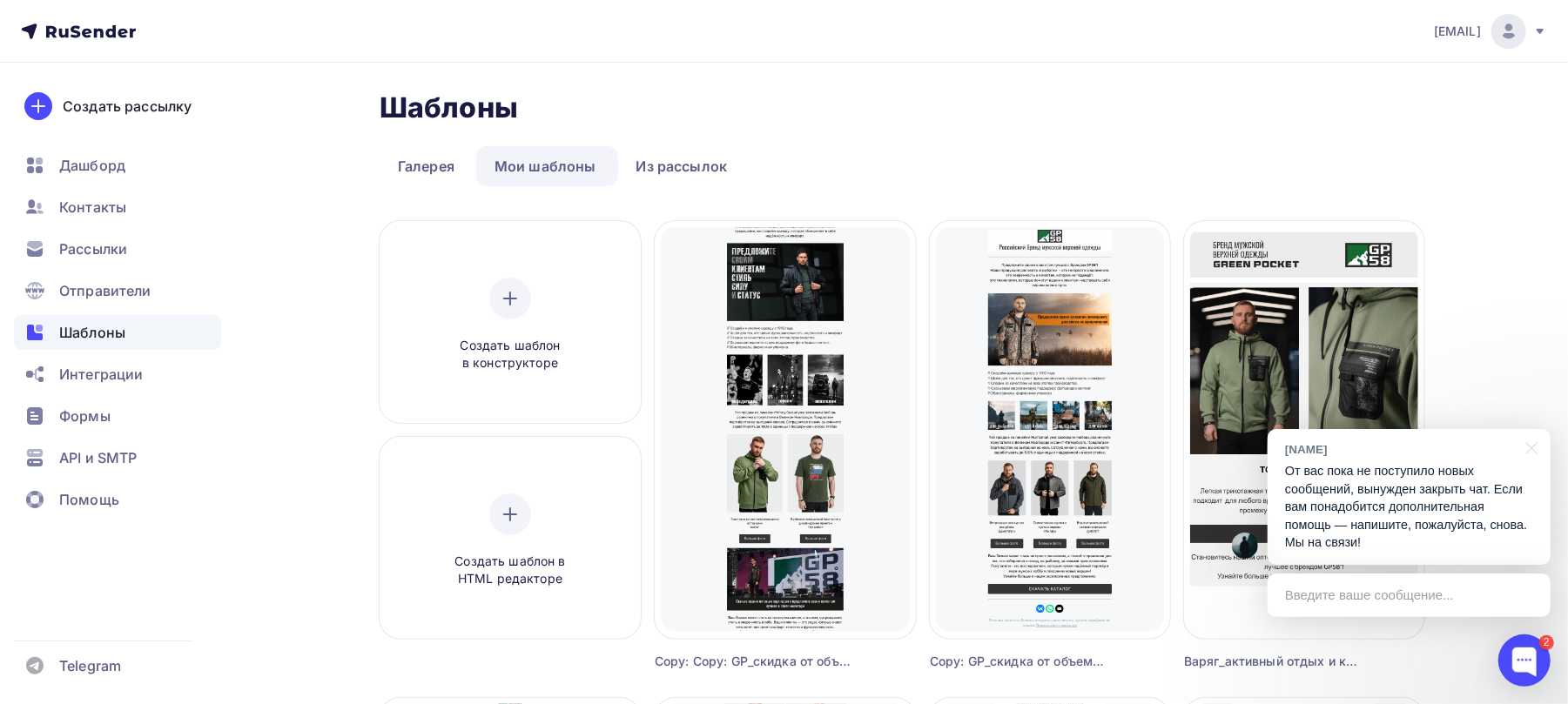 click on "Мои шаблоны" at bounding box center [545, 166] 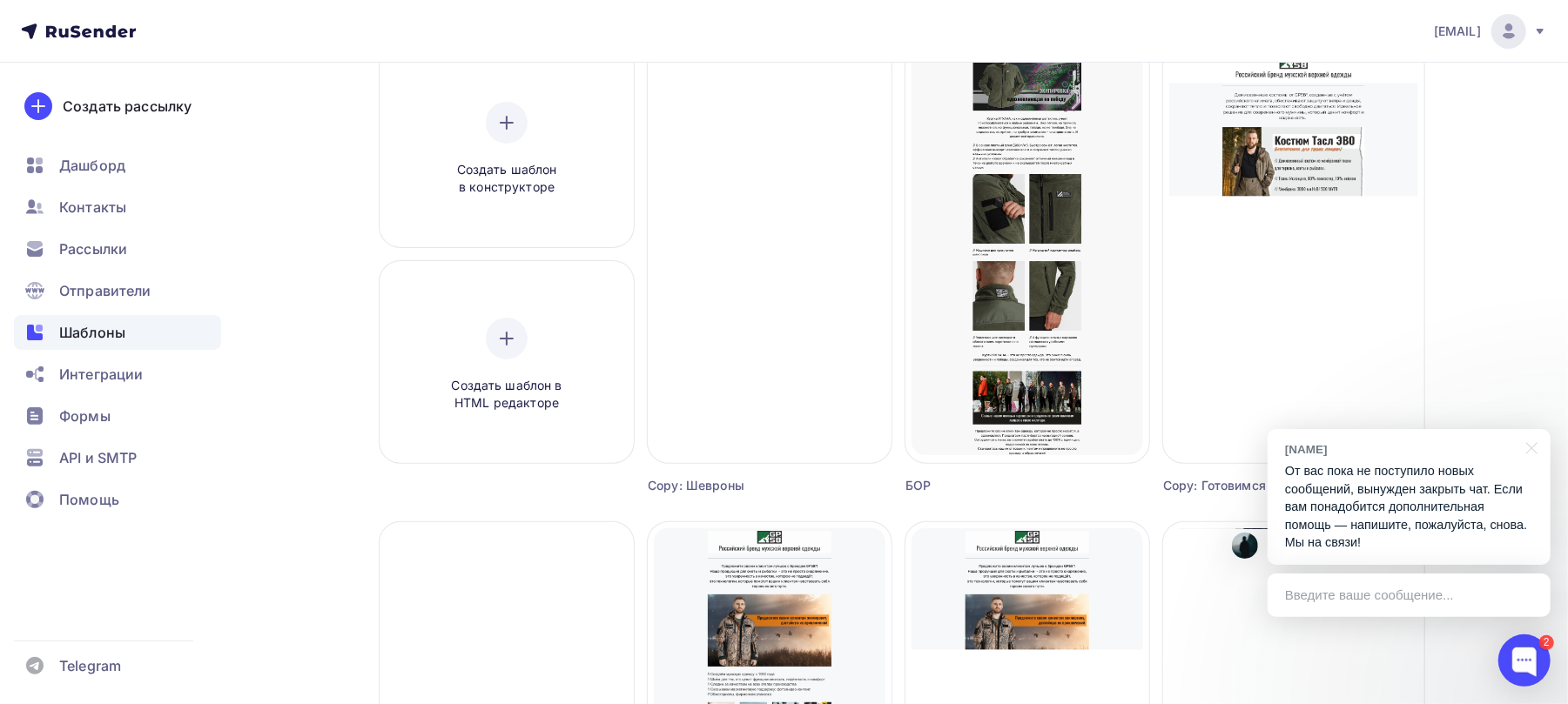 scroll, scrollTop: 231, scrollLeft: 0, axis: vertical 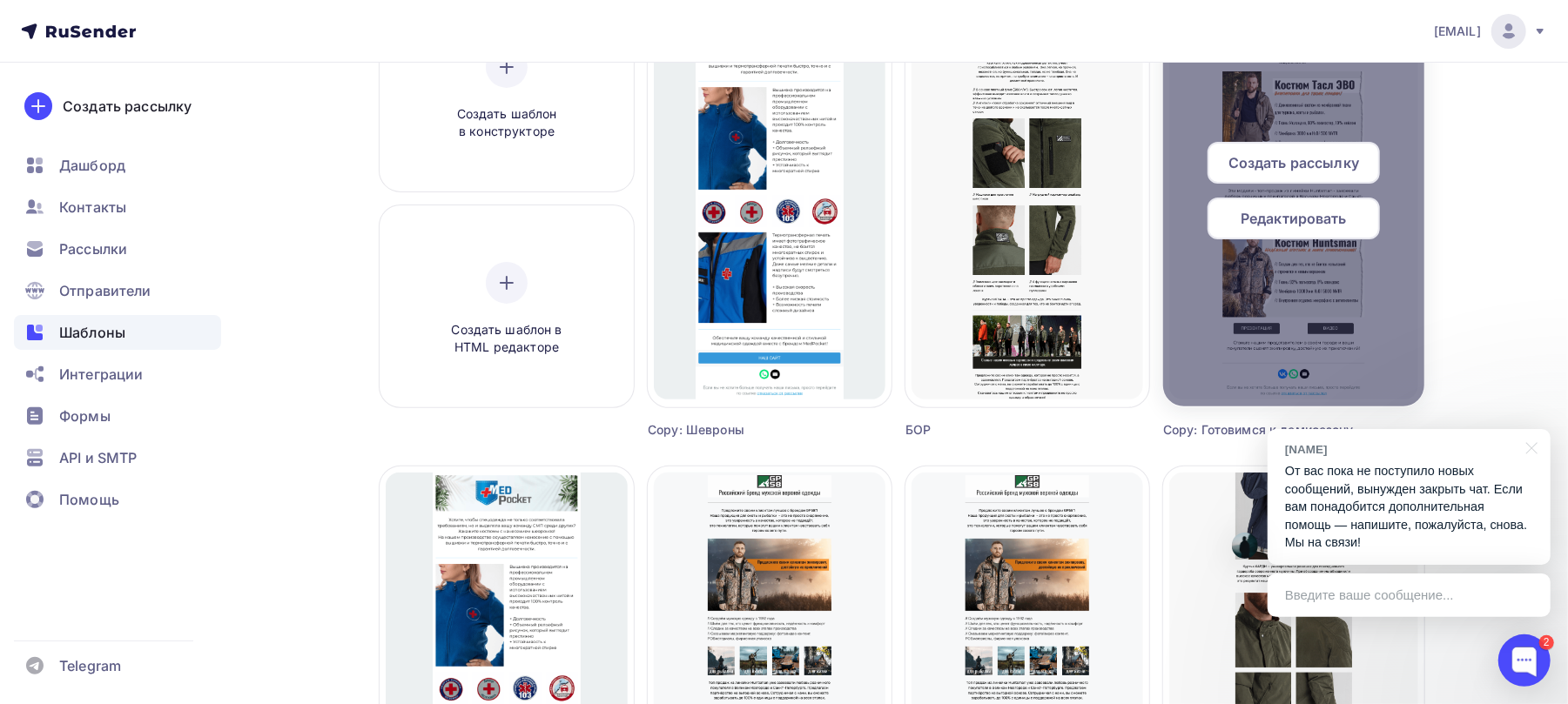 click on "Редактировать" at bounding box center [1294, 218] 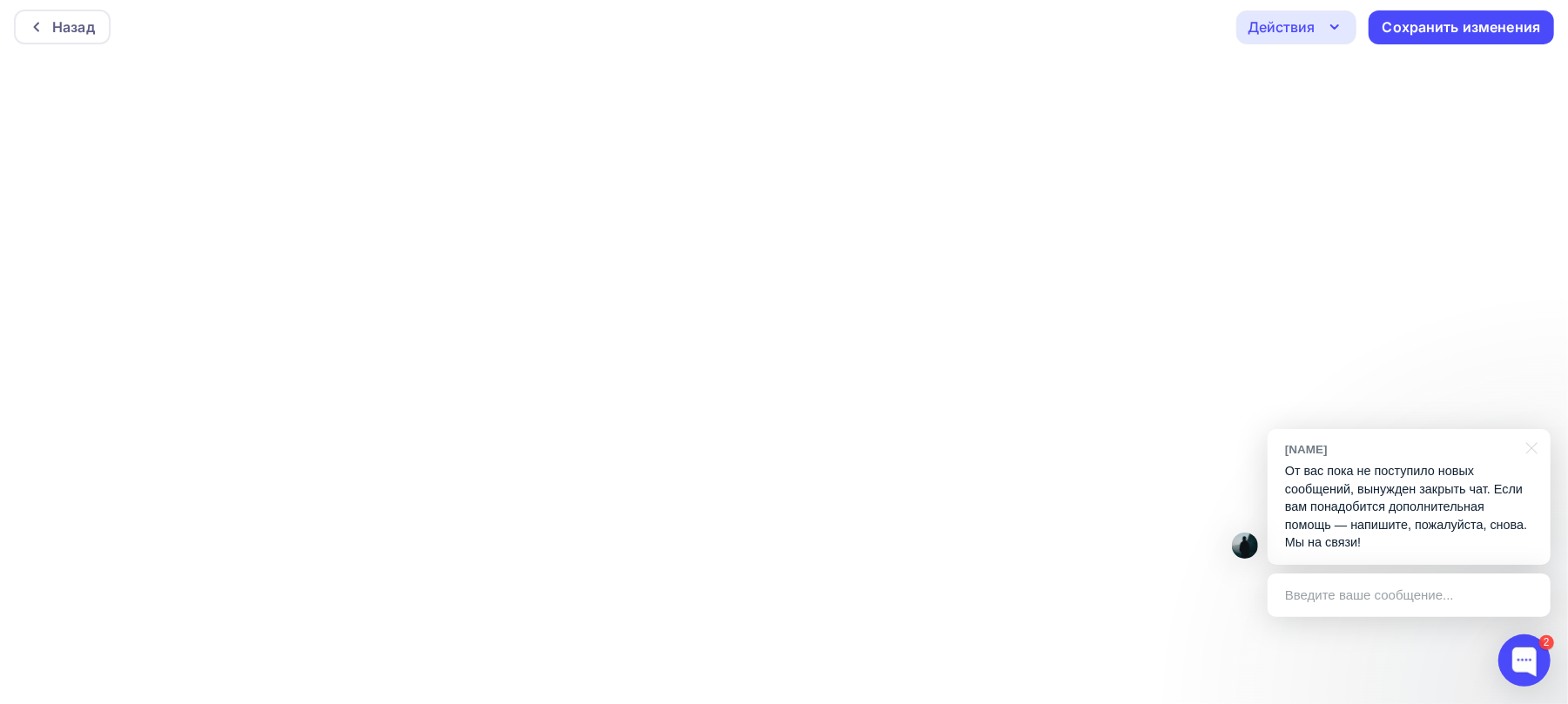 scroll, scrollTop: 0, scrollLeft: 0, axis: both 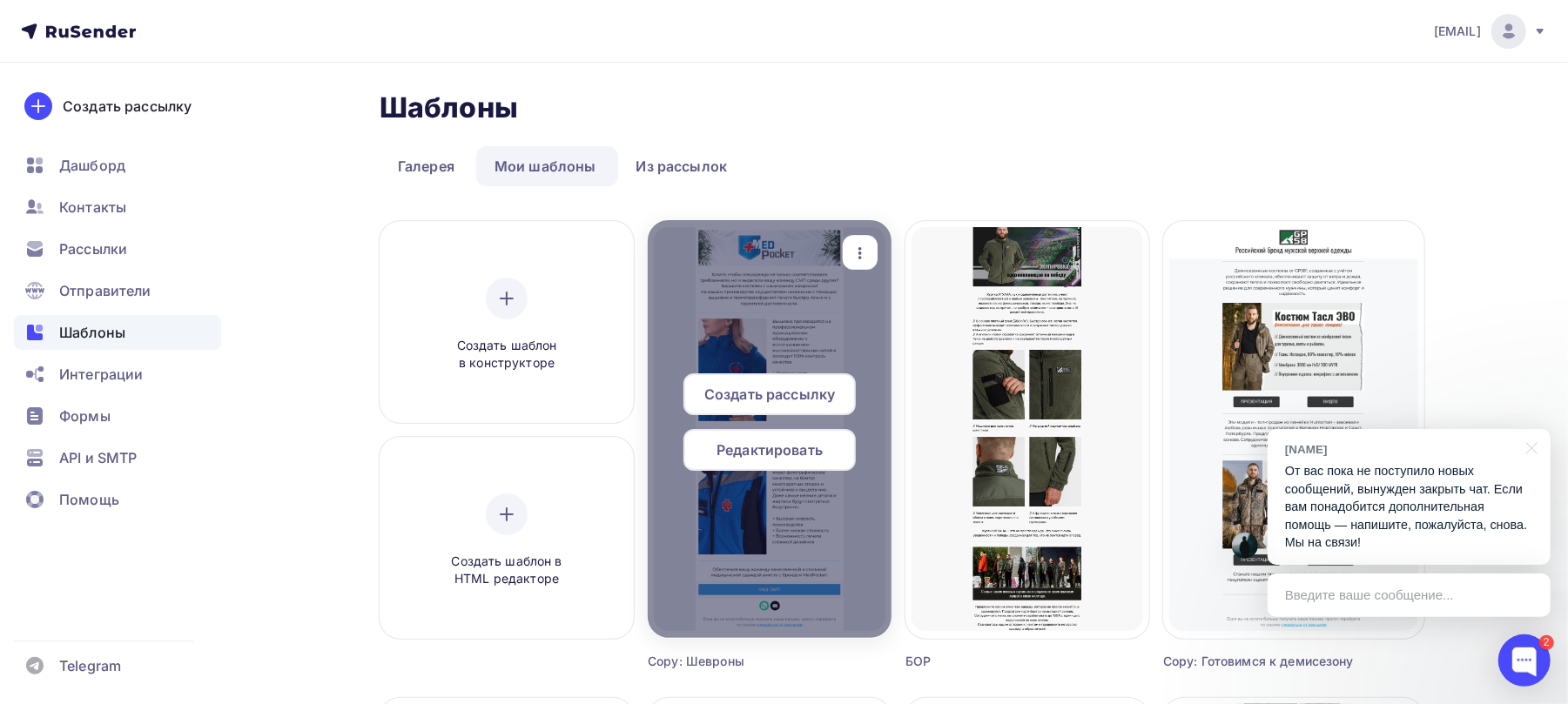 click on "Редактировать" at bounding box center (770, 450) 